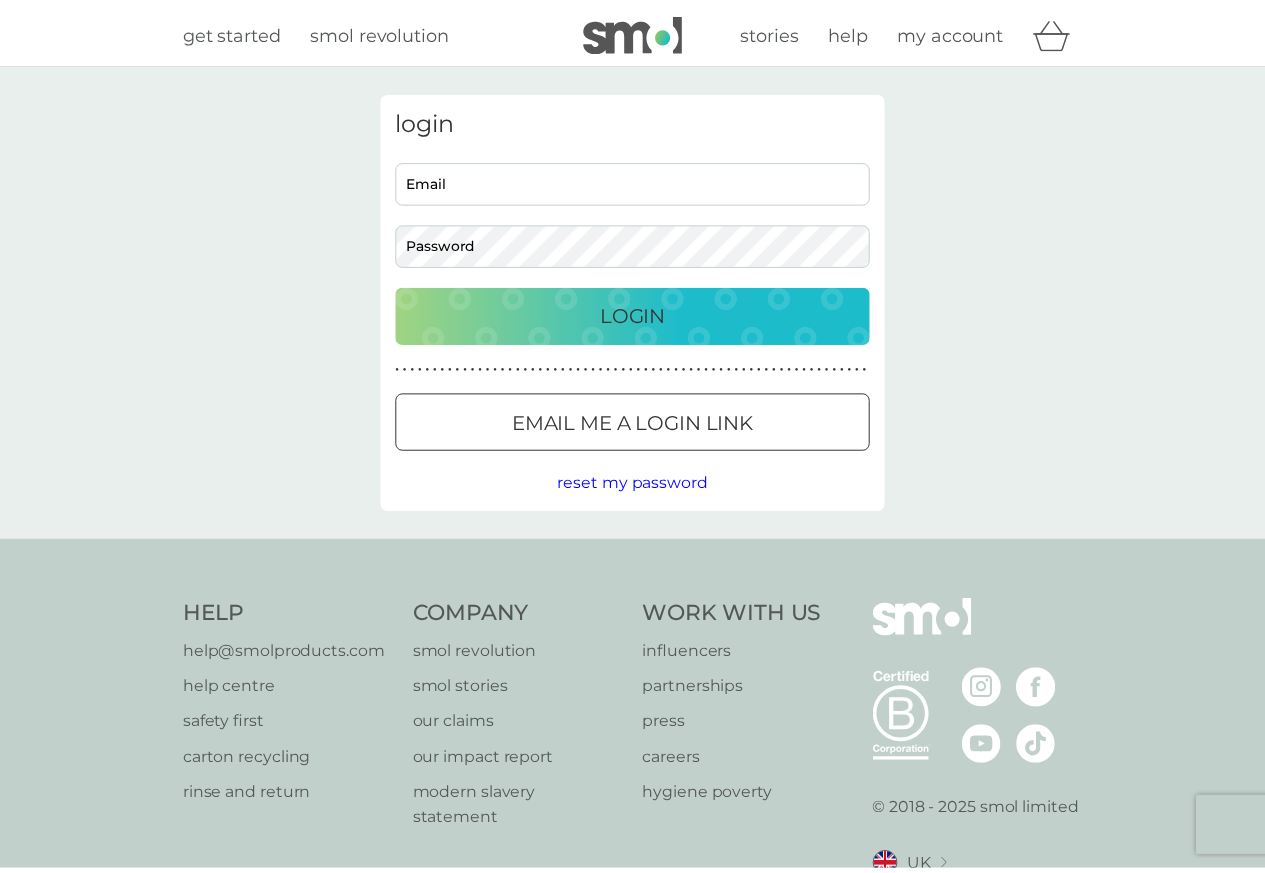 scroll, scrollTop: 0, scrollLeft: 0, axis: both 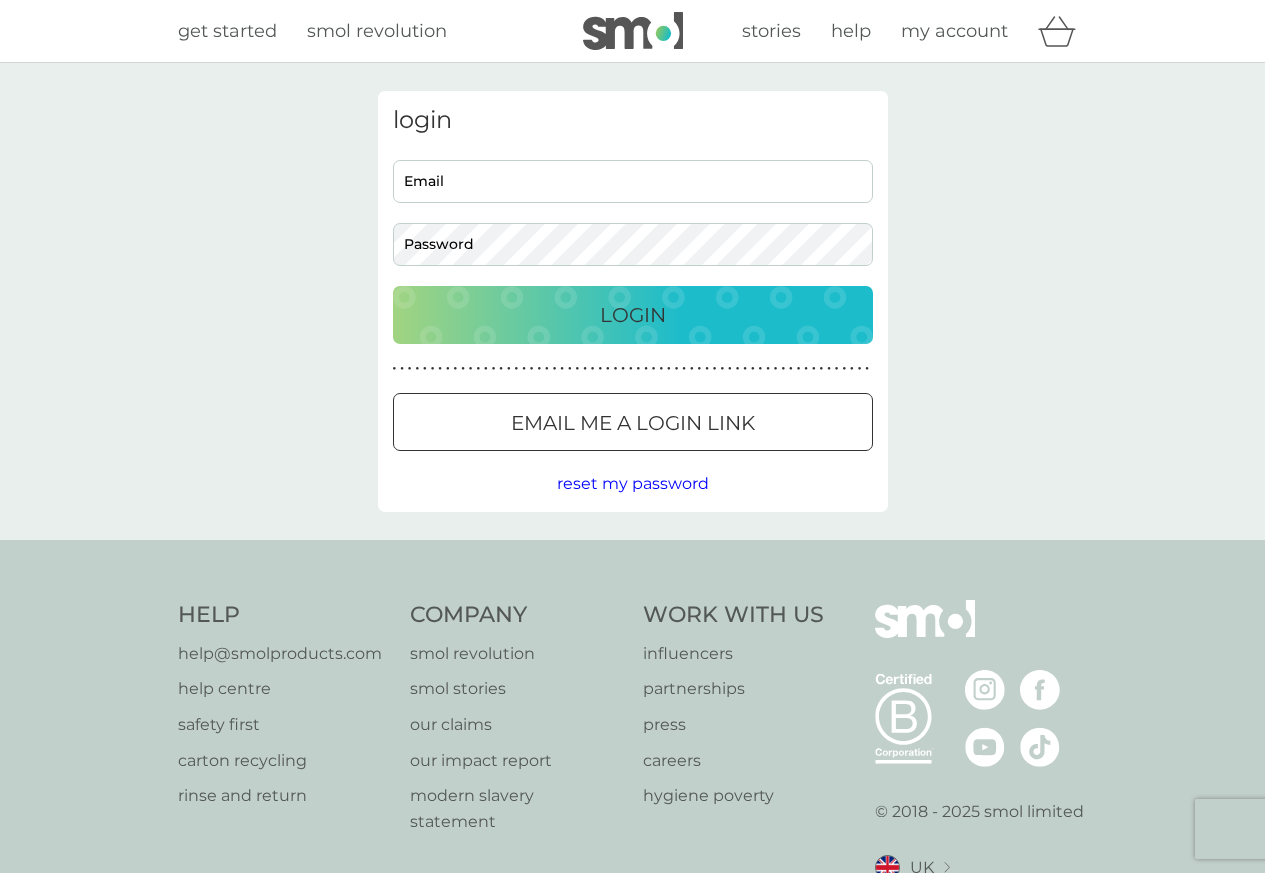 click on "Email" at bounding box center (633, 181) 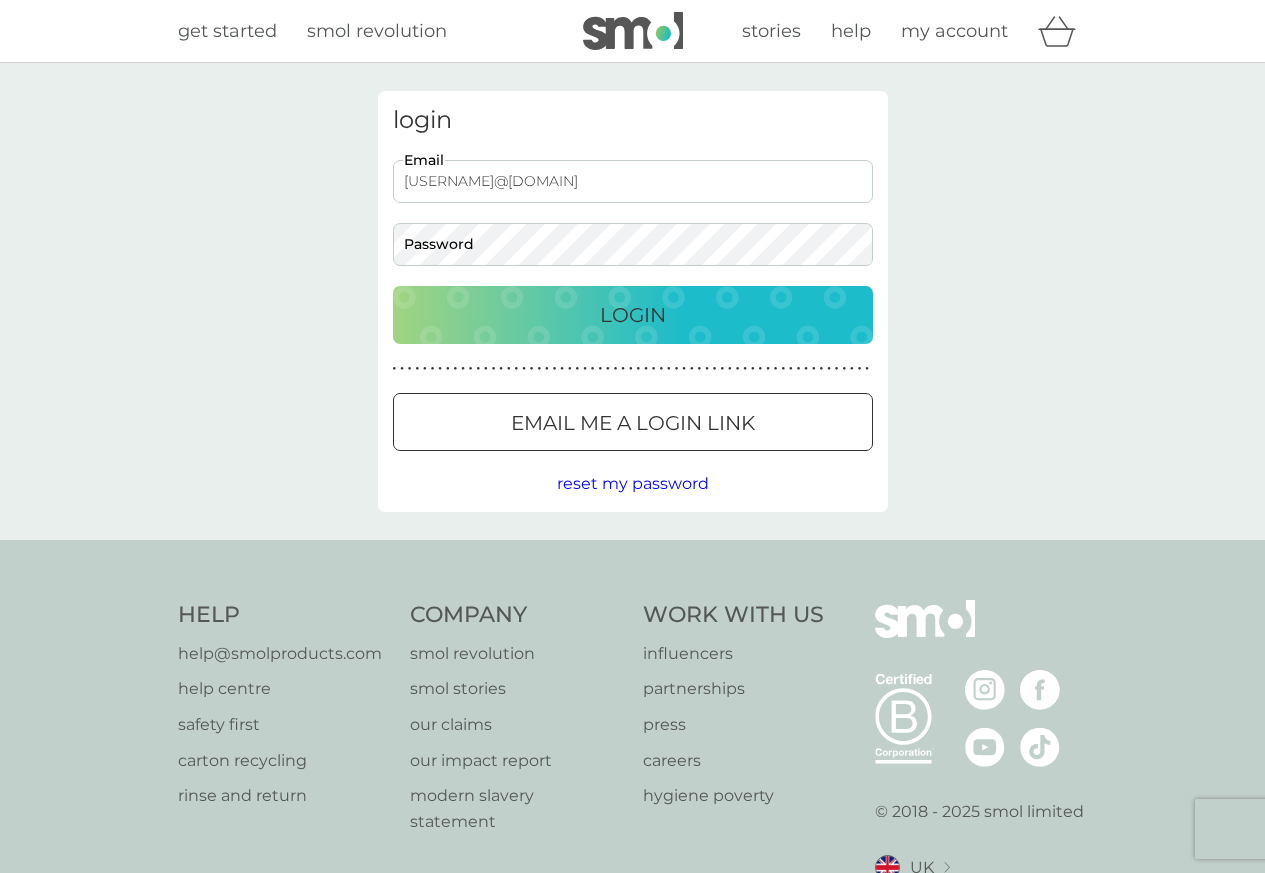 type on "[USERNAME]@[DOMAIN]" 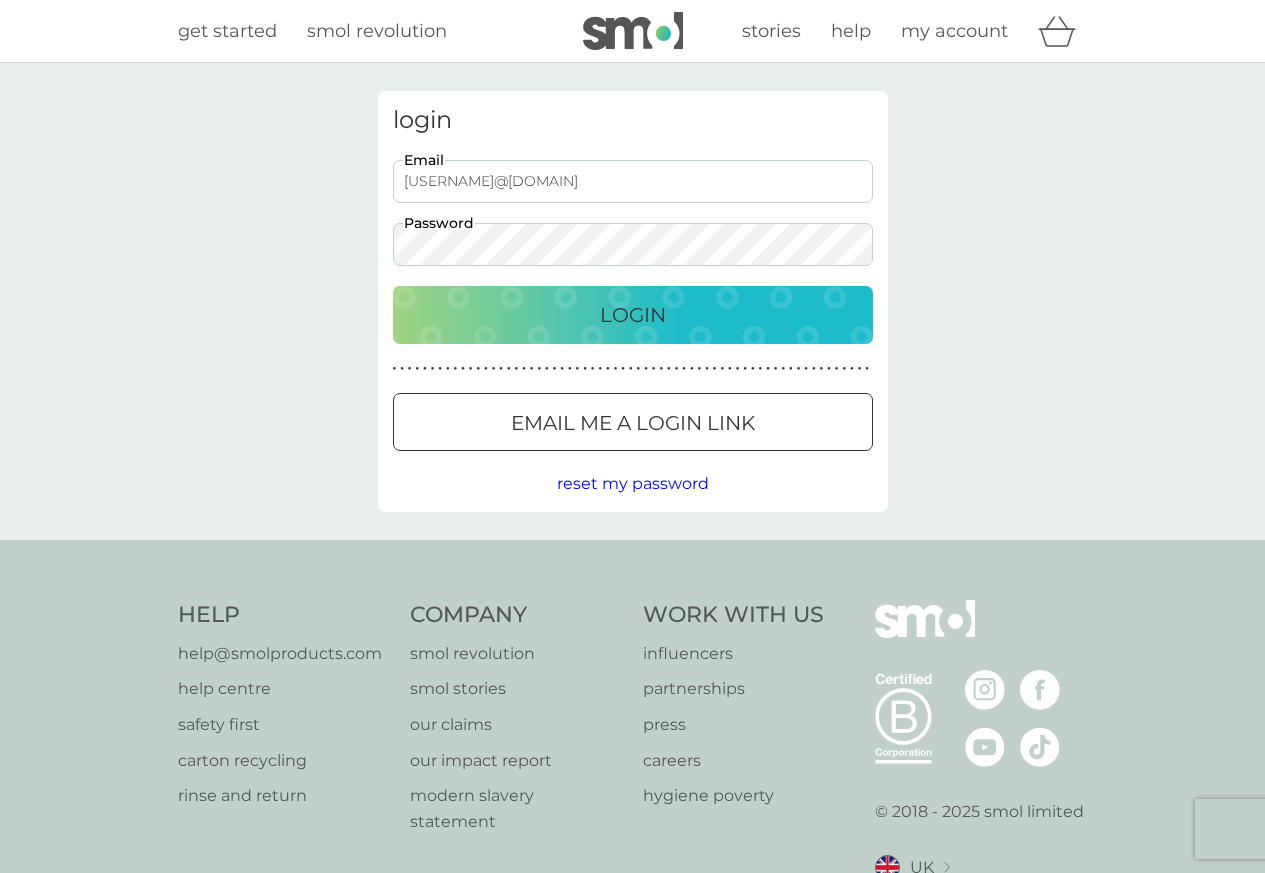 click on "Login" at bounding box center (633, 315) 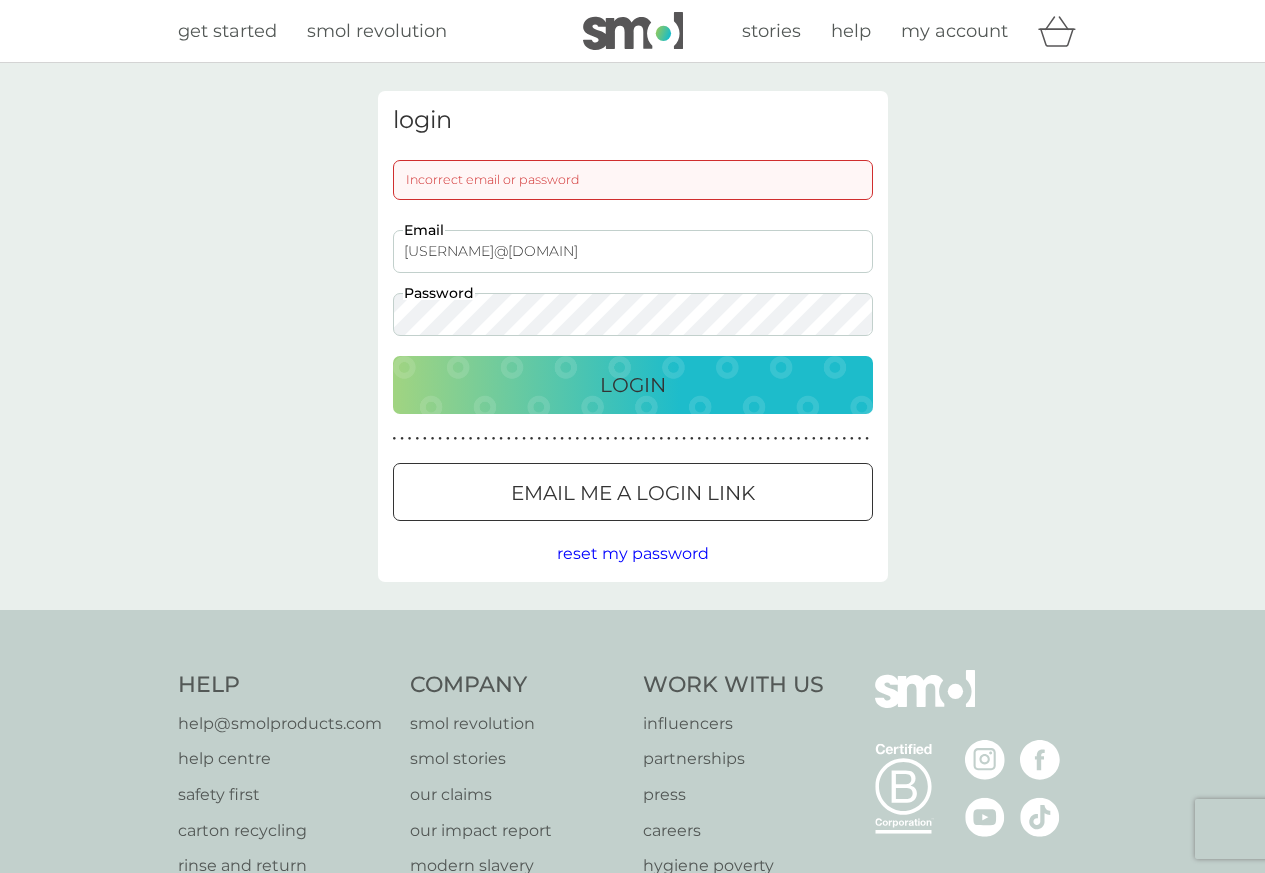 click on "Login" at bounding box center [633, 385] 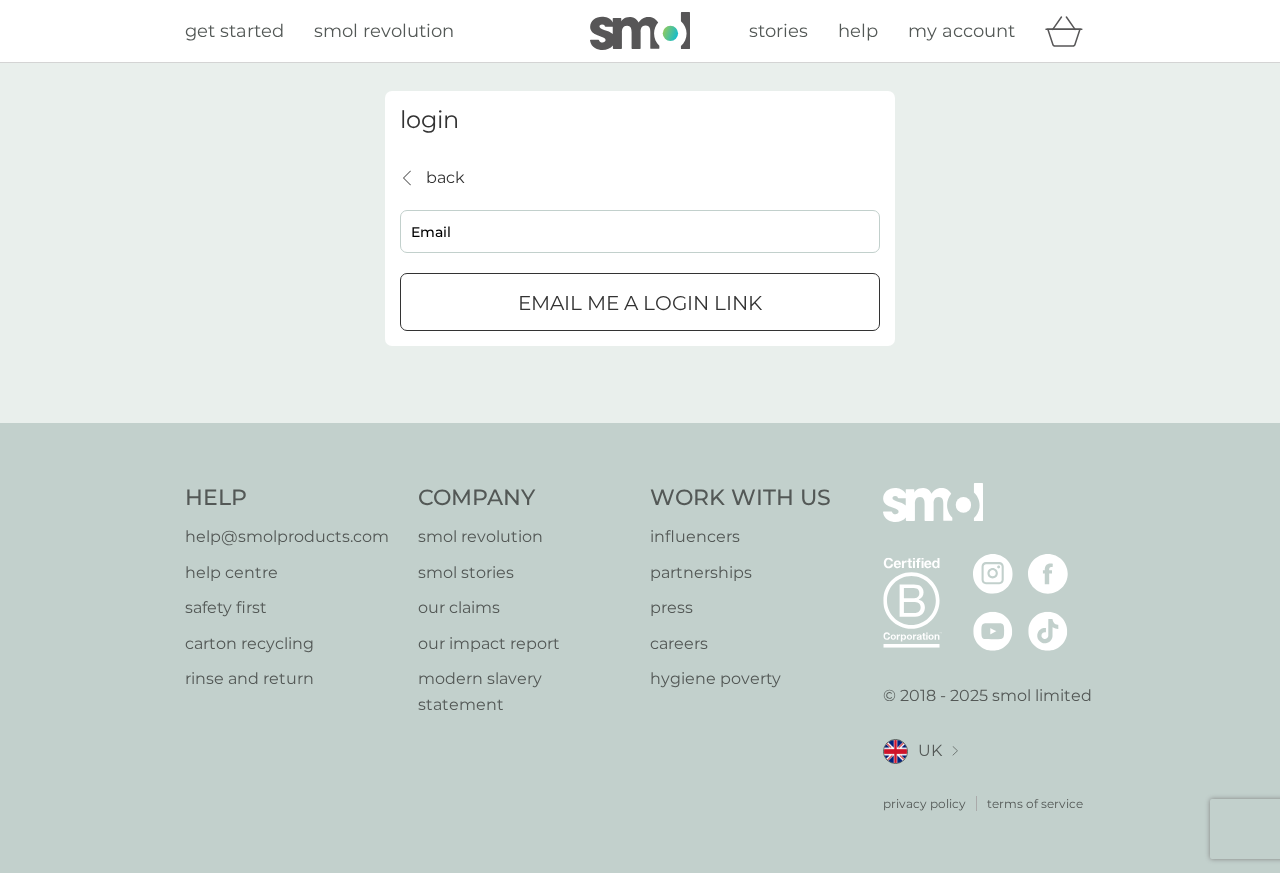 click on "Email" at bounding box center [640, 231] 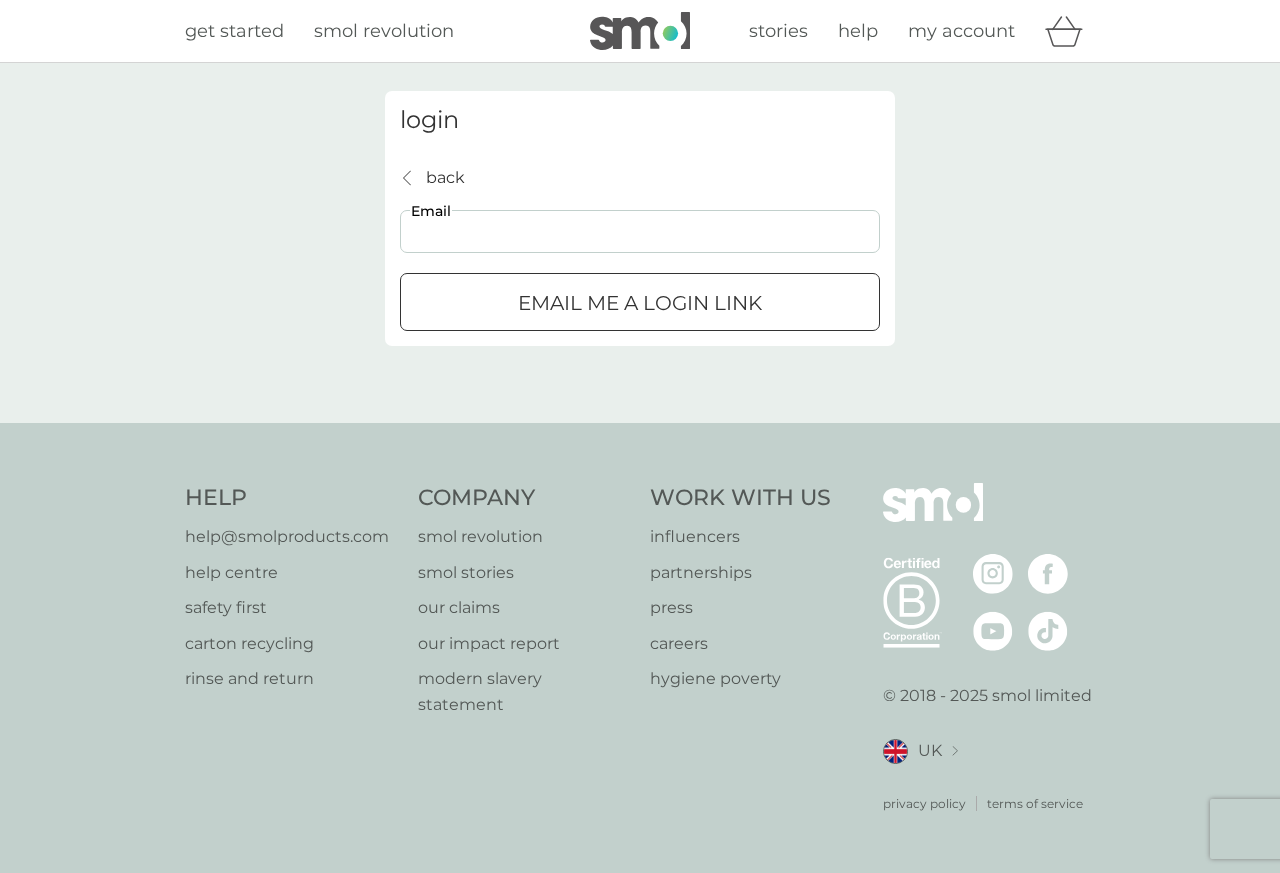 paste on "[USERNAME]@[DOMAIN]" 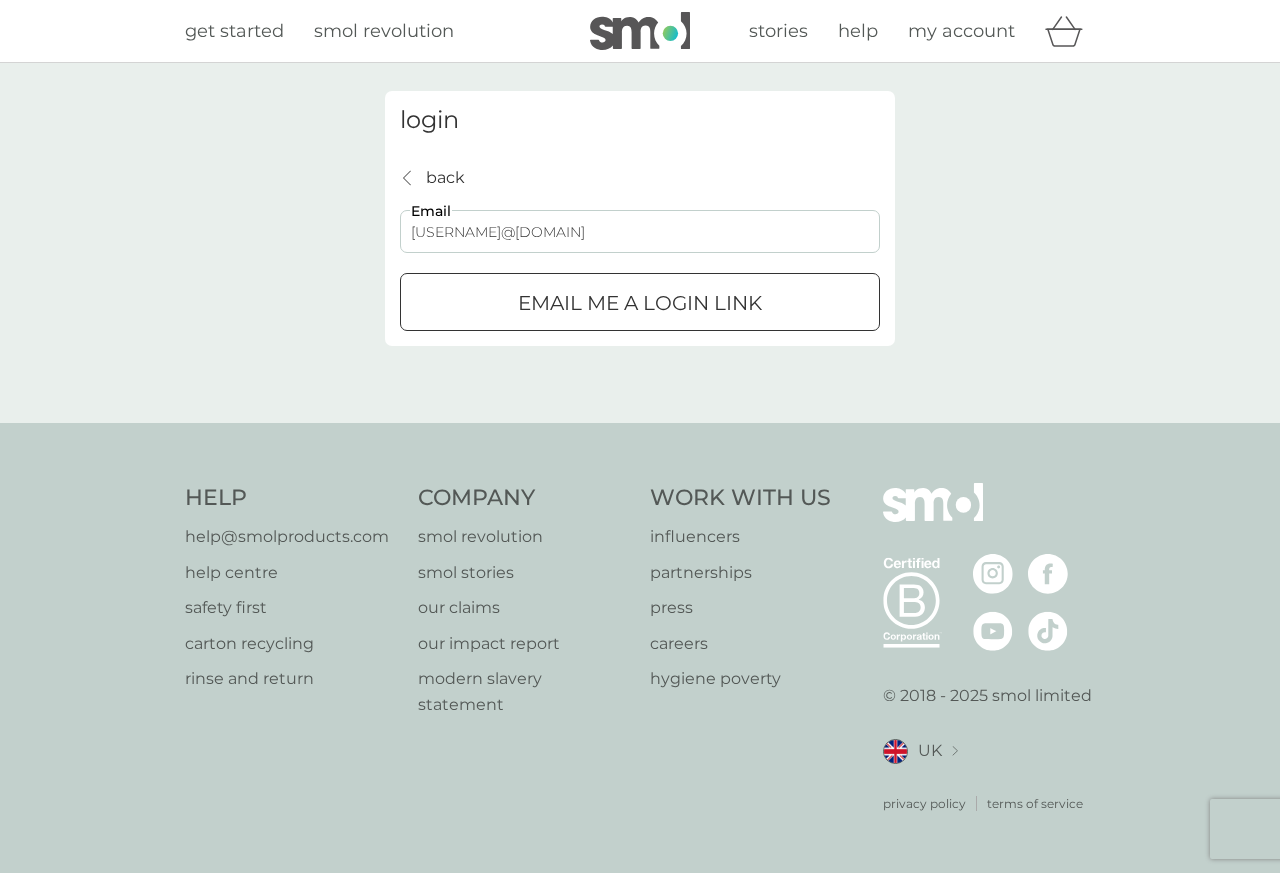 click at bounding box center (640, 303) 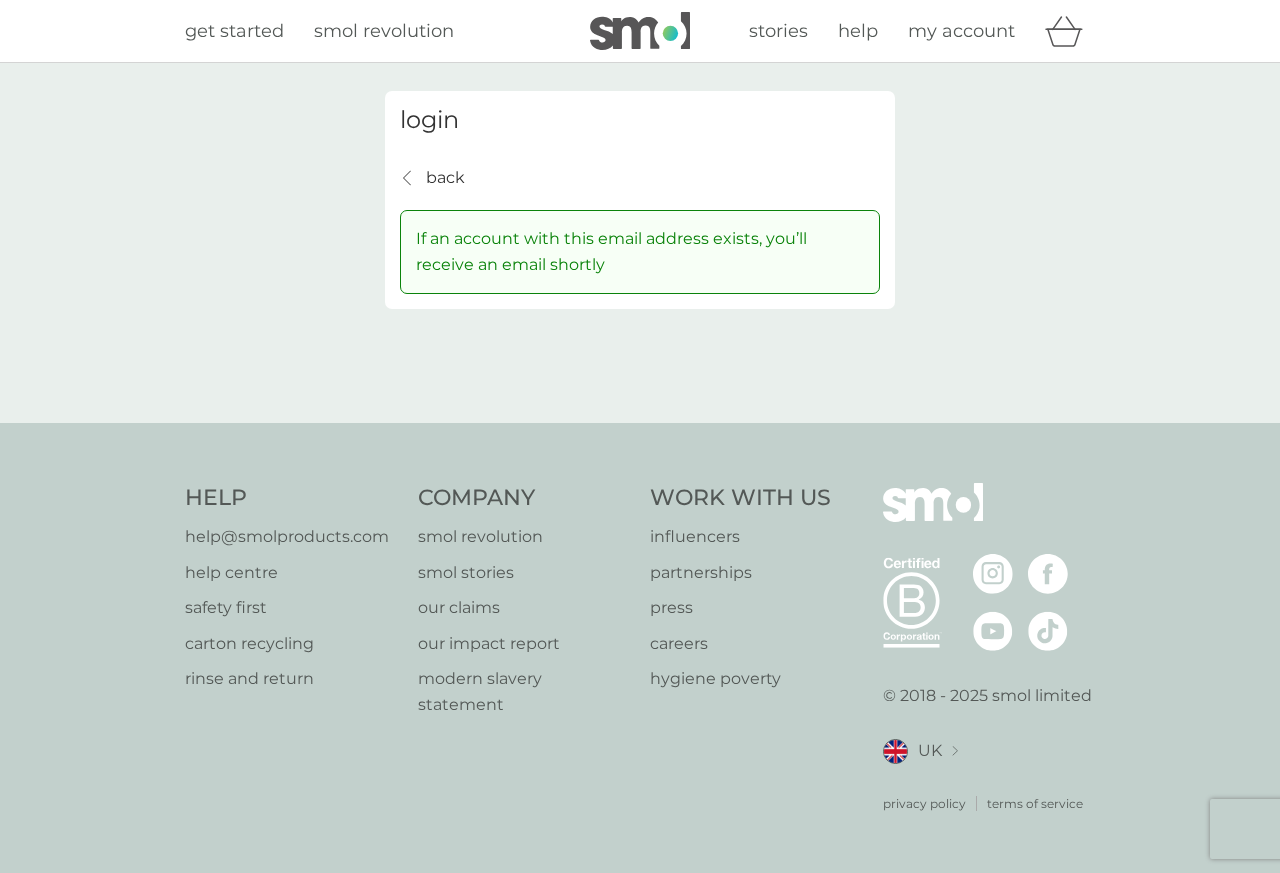 click on "back" at bounding box center (408, 178) 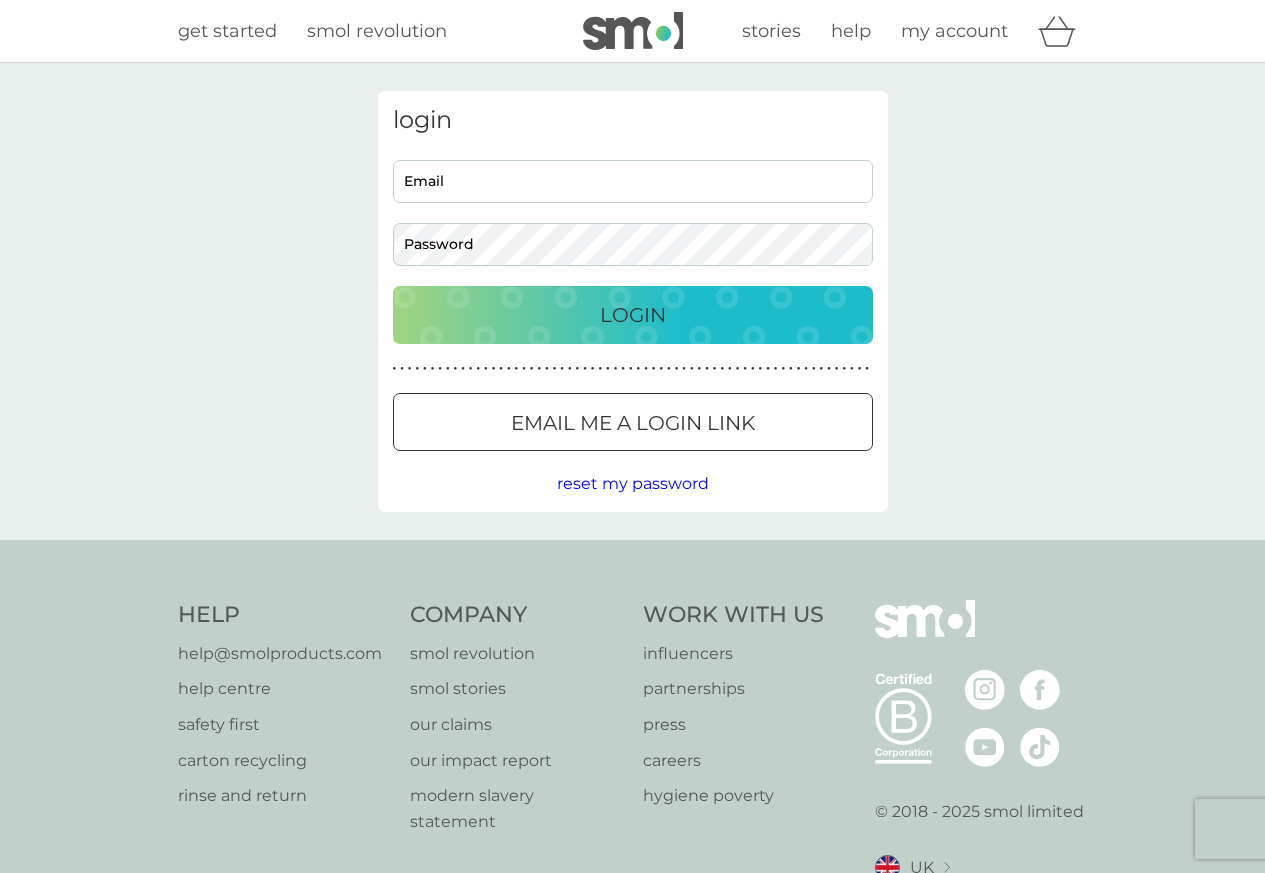 click at bounding box center [633, 423] 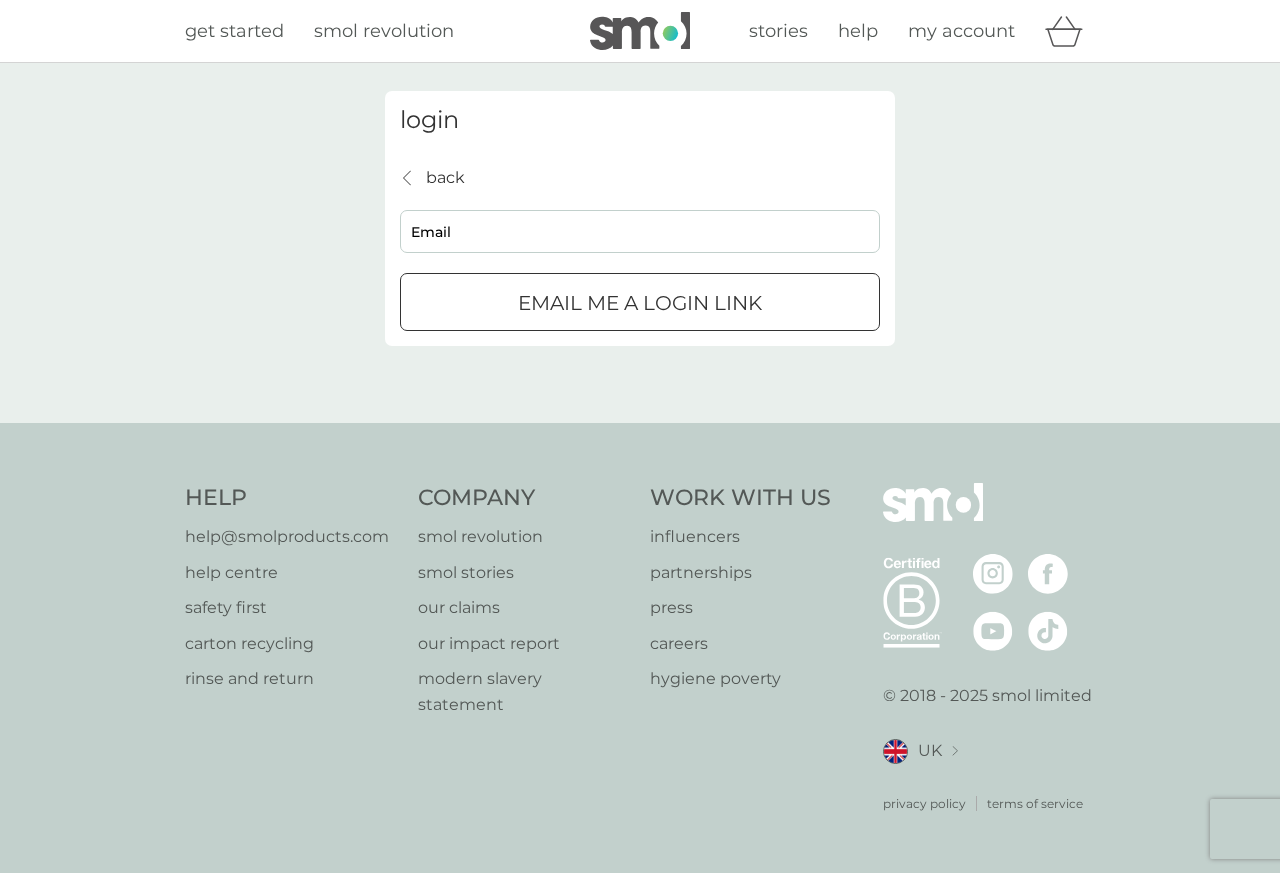 click on "Email" at bounding box center [640, 231] 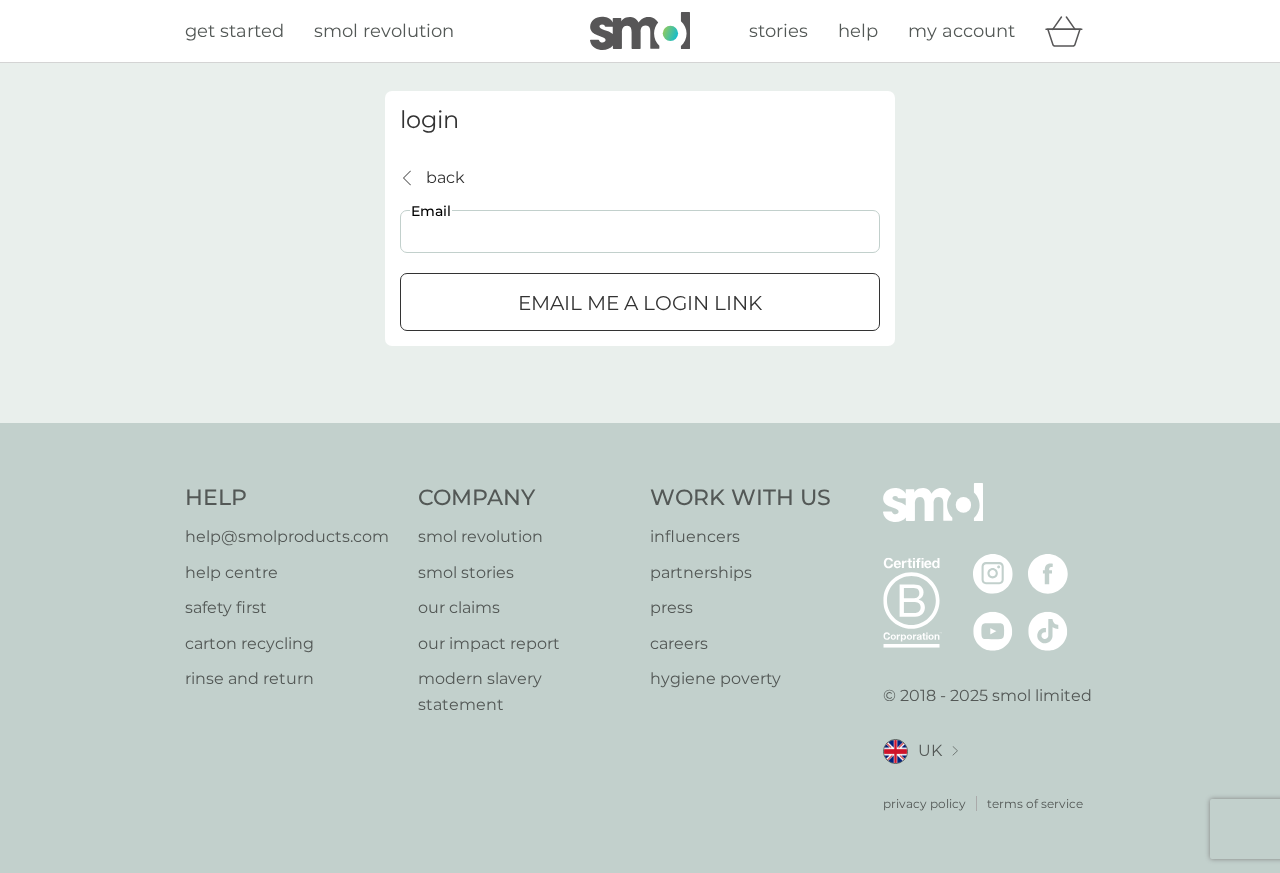 paste on "[USERNAME]@[DOMAIN]" 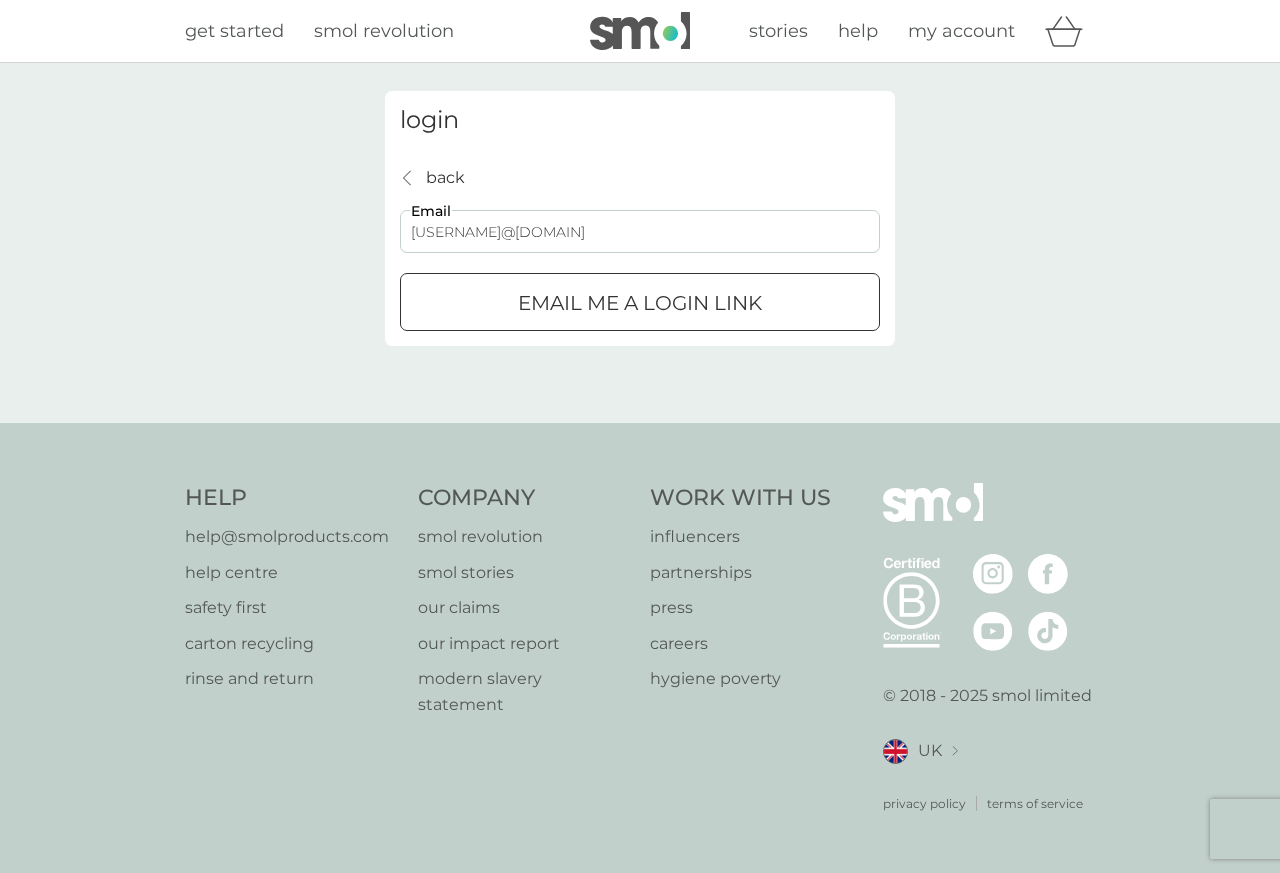 click at bounding box center (640, 303) 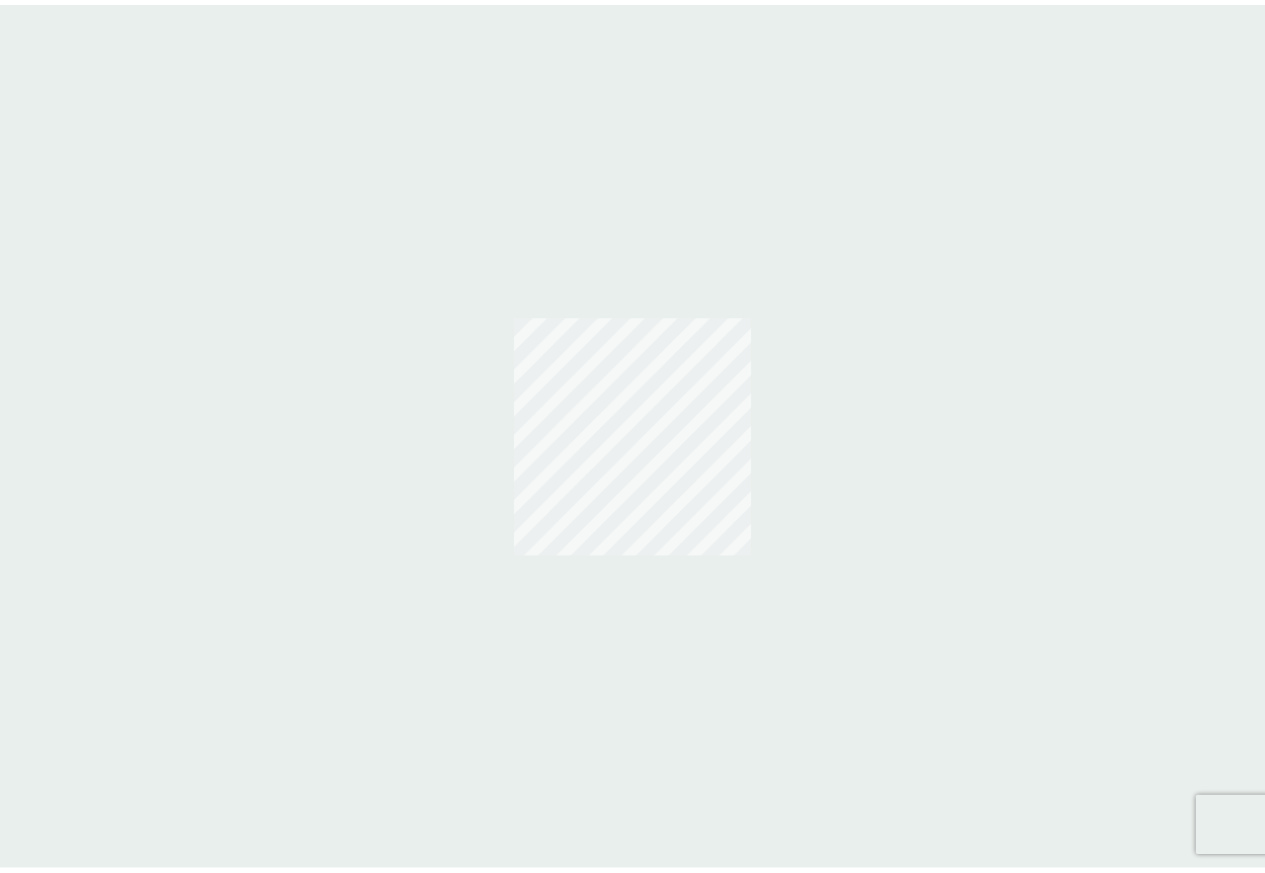 scroll, scrollTop: 0, scrollLeft: 0, axis: both 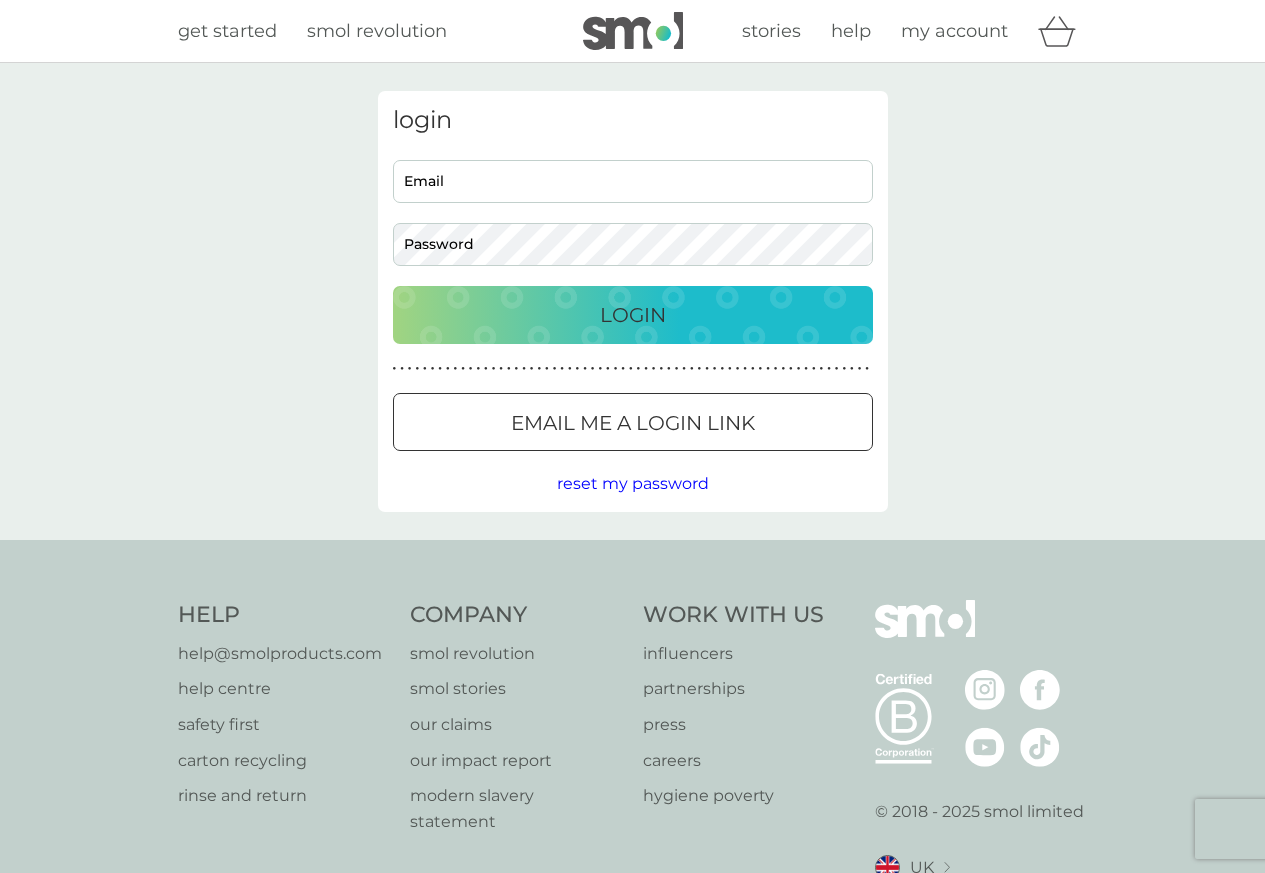 click on "Email me a login link" at bounding box center [633, 423] 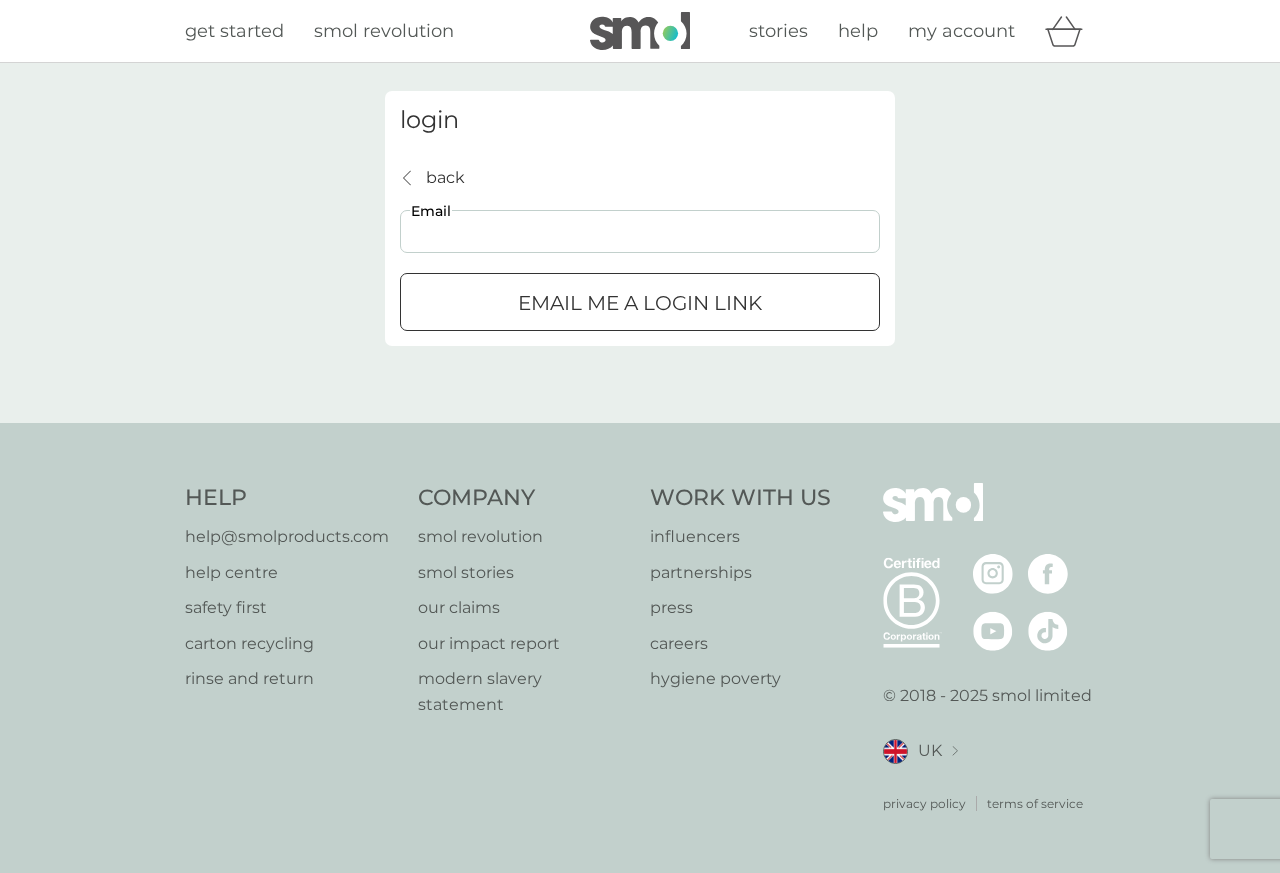 click on "Email" at bounding box center [640, 231] 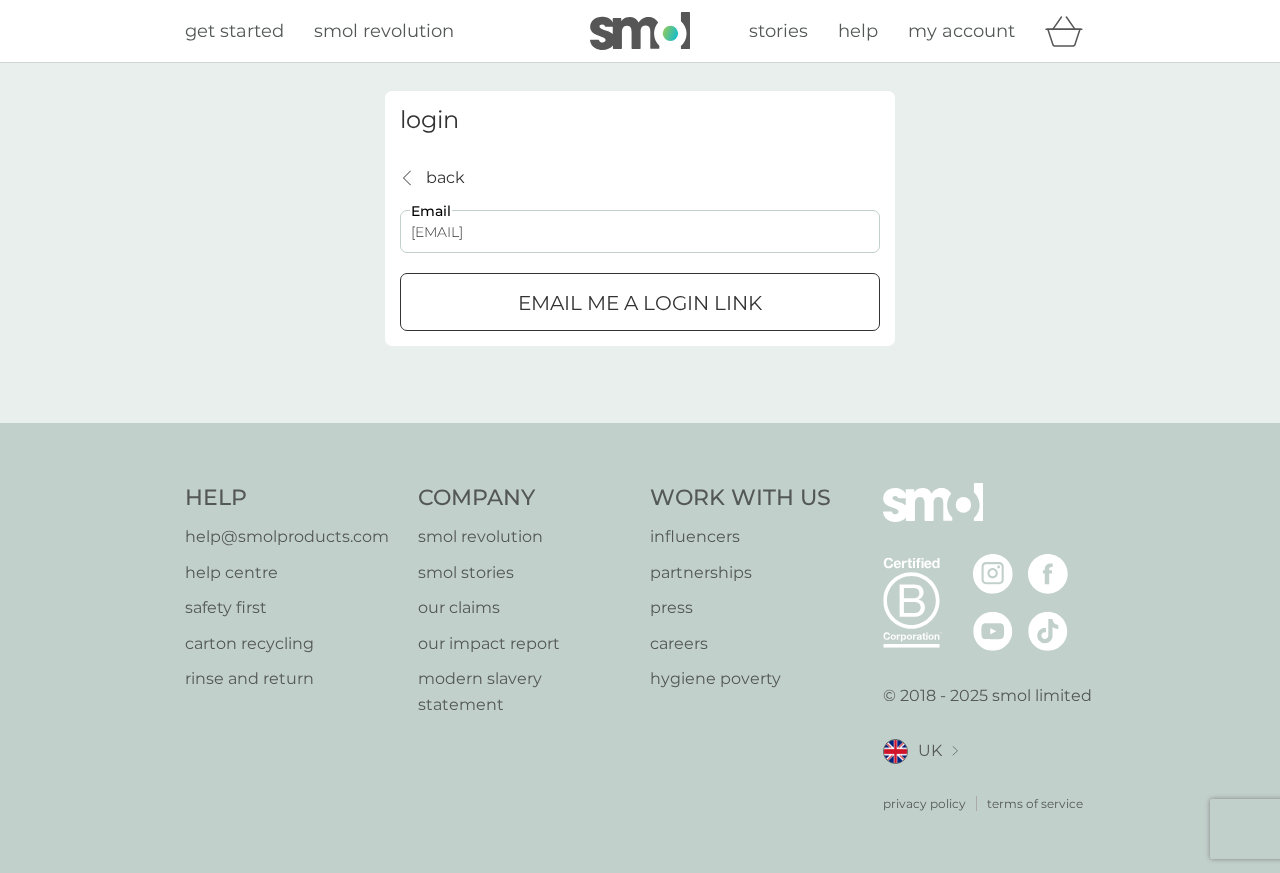 type on "jamie.riley@icloud.com" 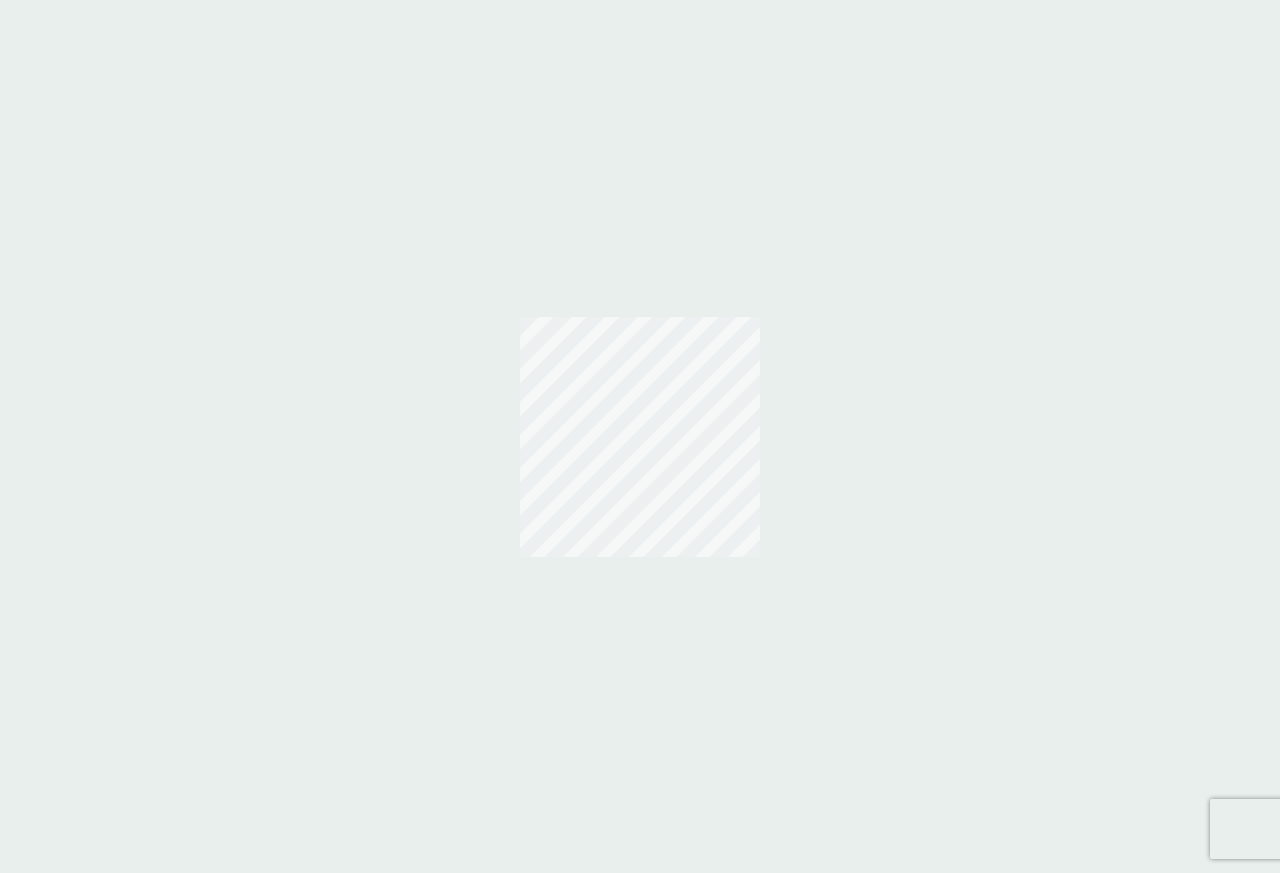 scroll, scrollTop: 0, scrollLeft: 0, axis: both 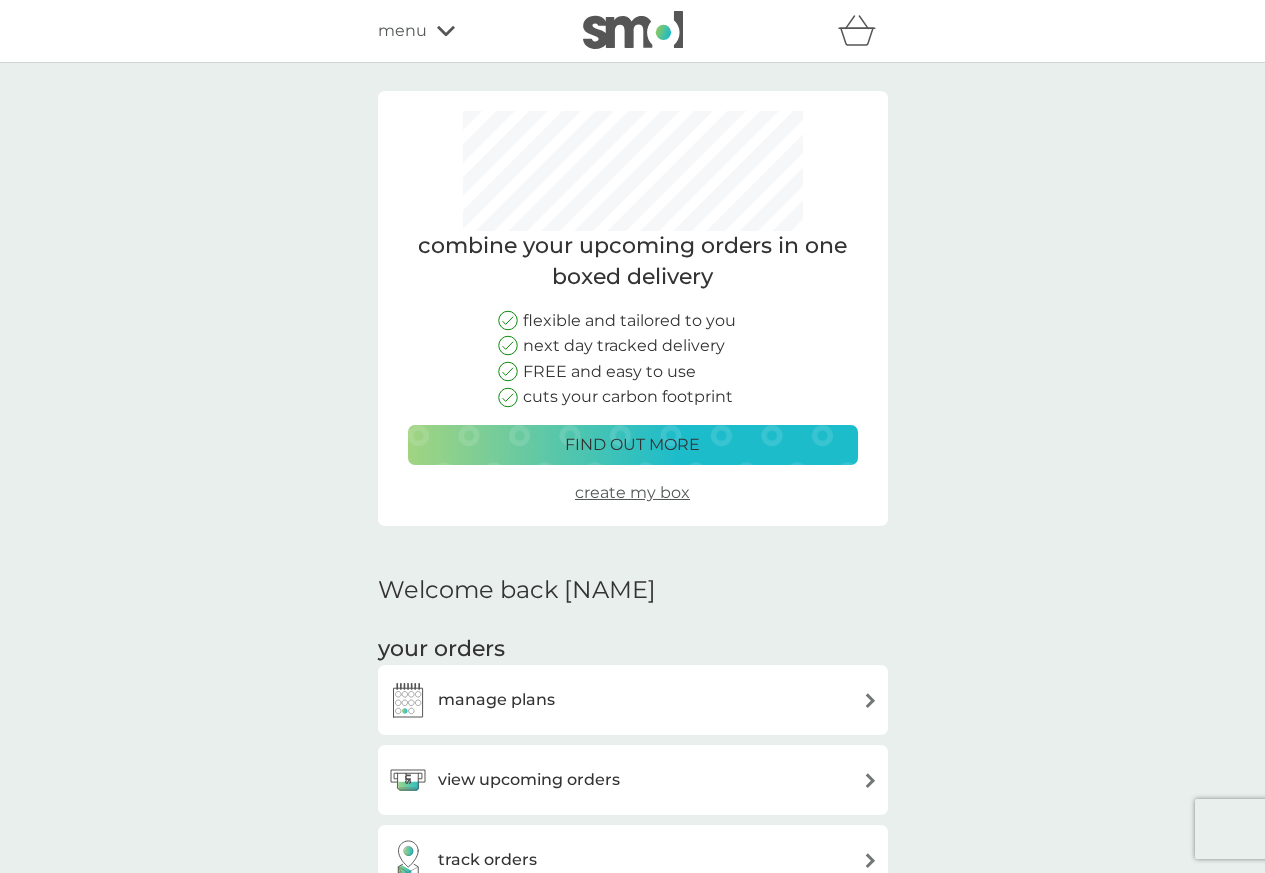 click on "manage plans" at bounding box center [496, 700] 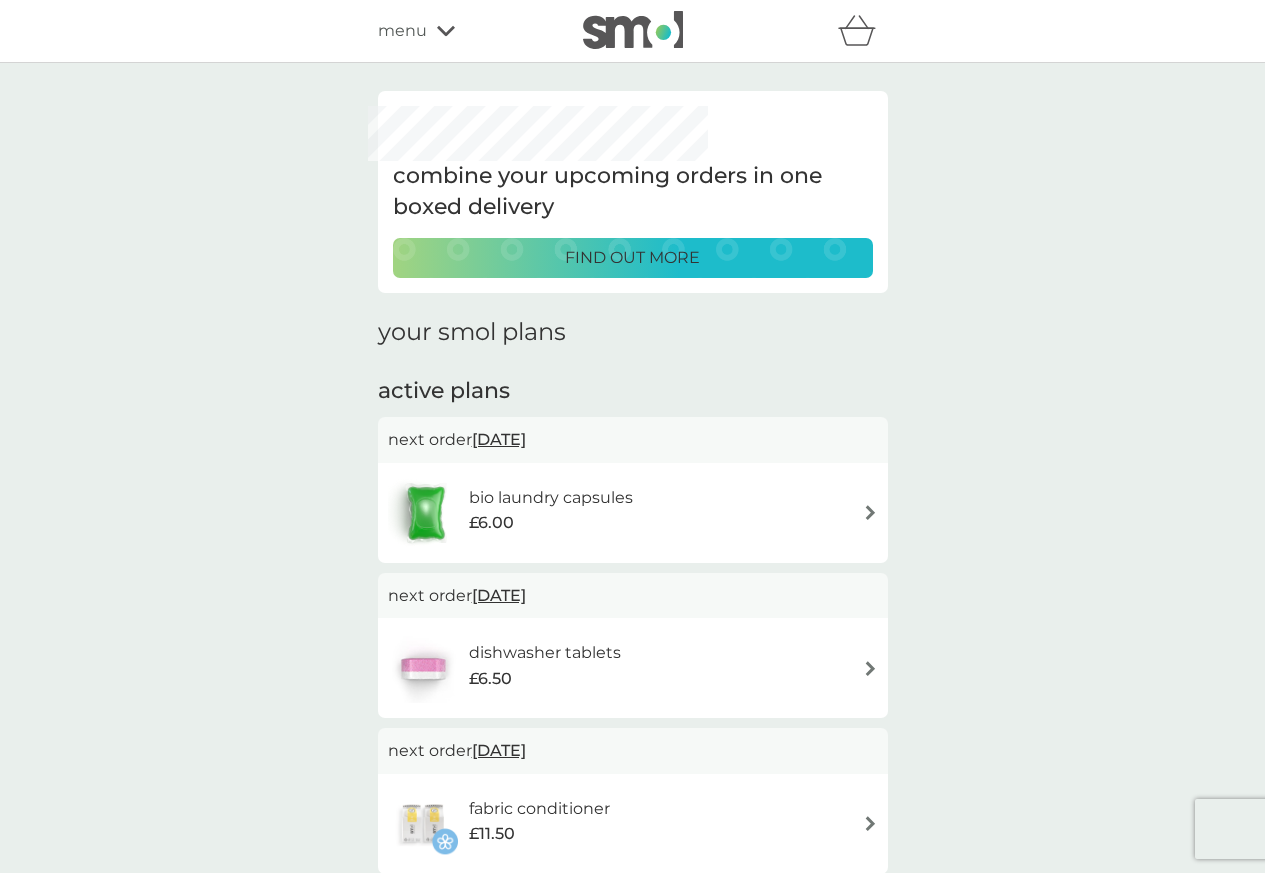 click on "bio laundry capsules" at bounding box center [551, 498] 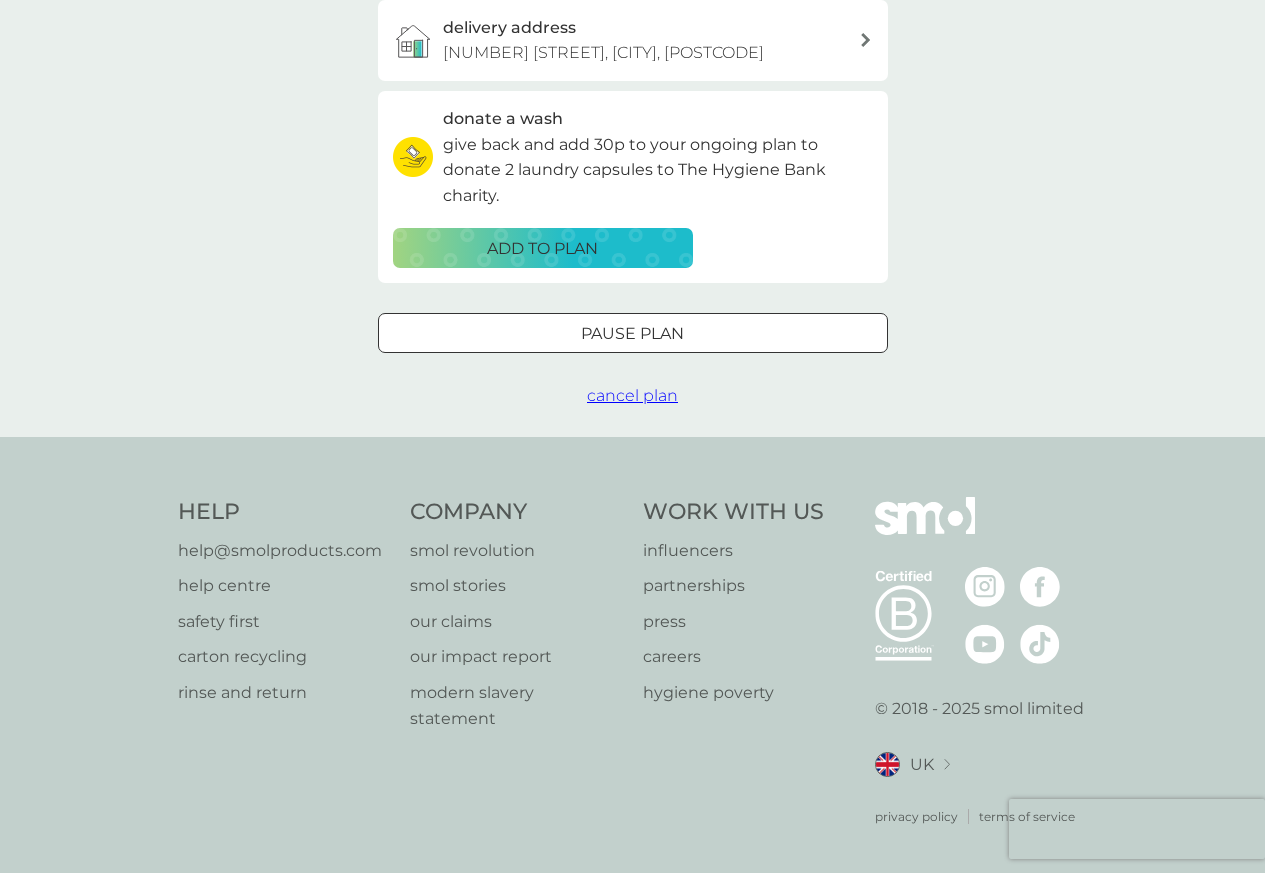 scroll, scrollTop: 621, scrollLeft: 0, axis: vertical 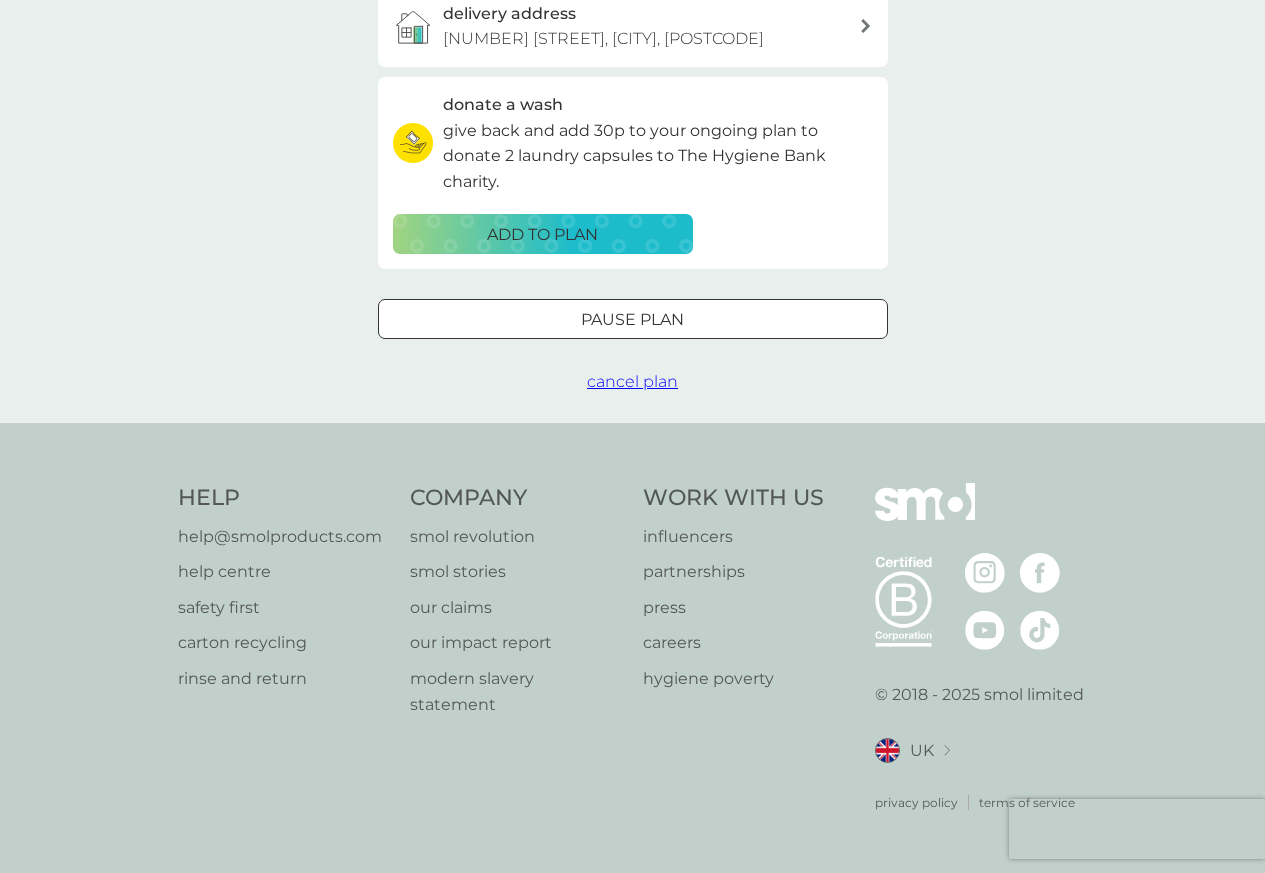 click on "cancel plan" at bounding box center [632, 381] 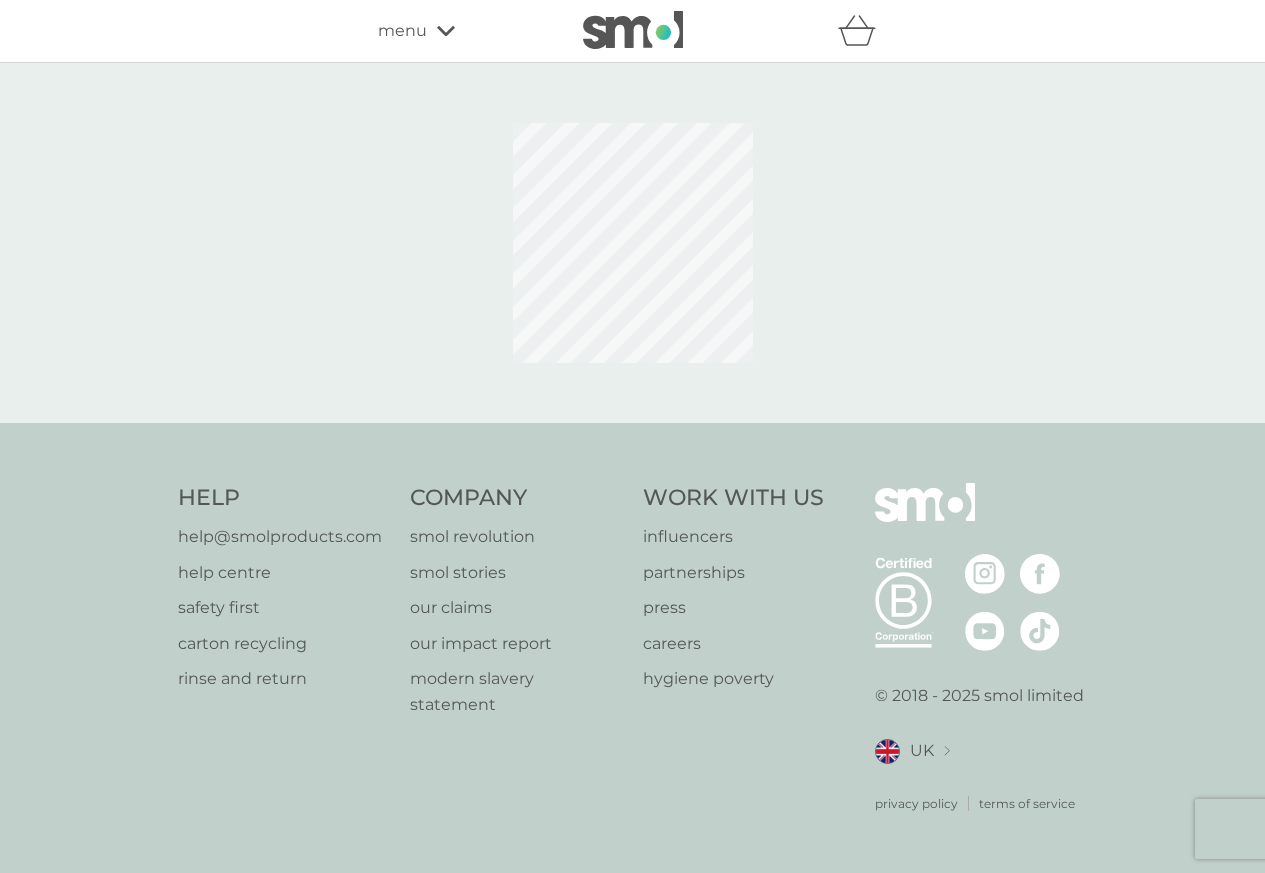 scroll, scrollTop: 0, scrollLeft: 0, axis: both 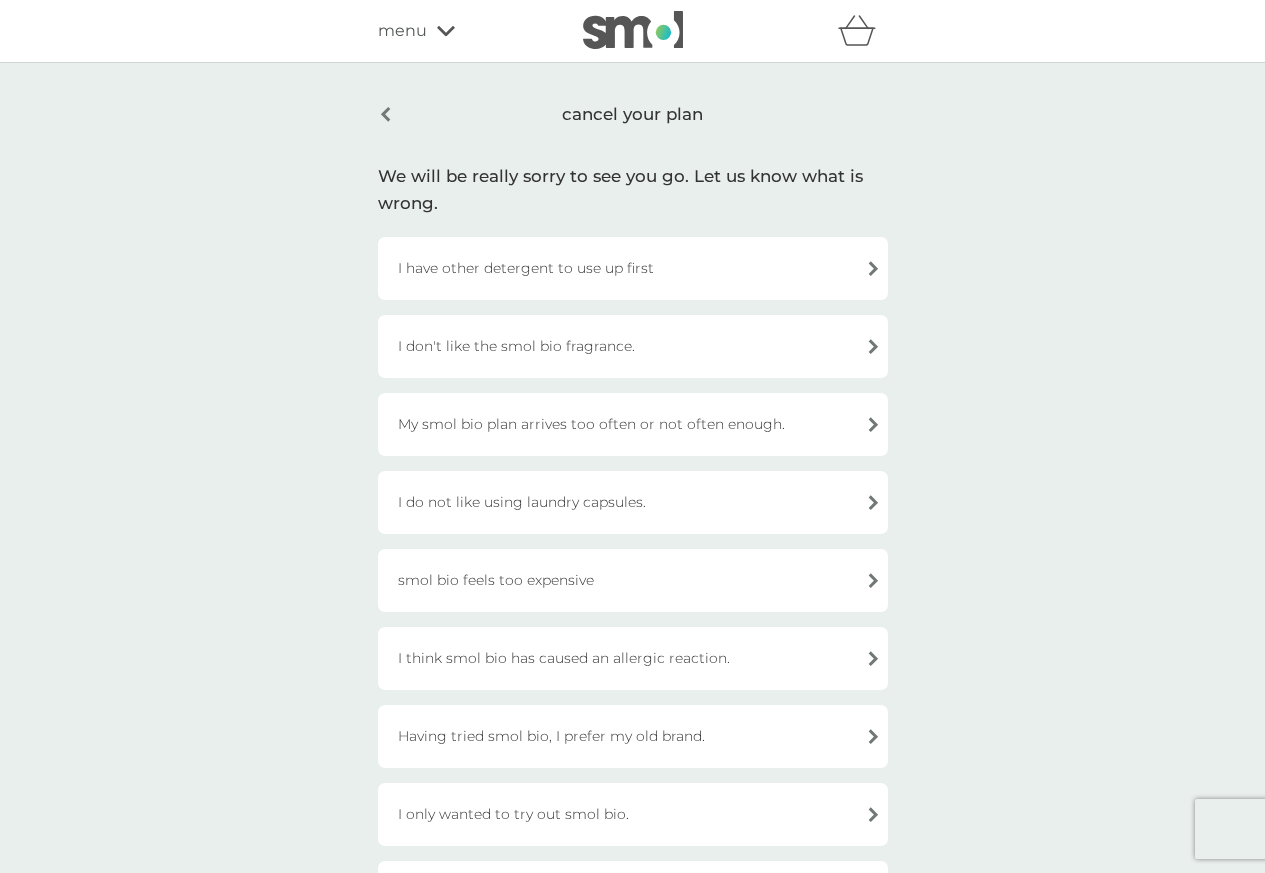 click on "I have other detergent to use up first" at bounding box center [633, 268] 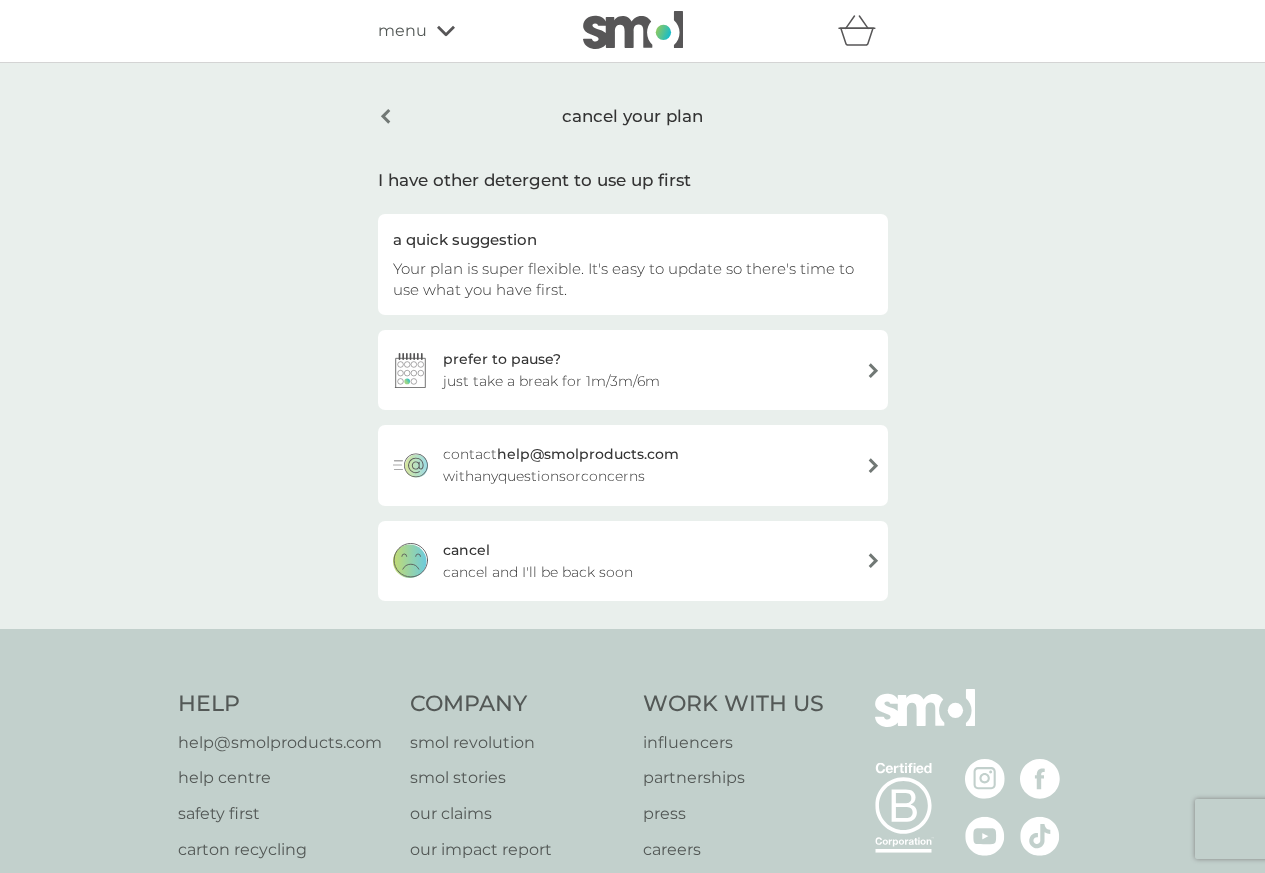 click on "cancel" at bounding box center [466, 550] 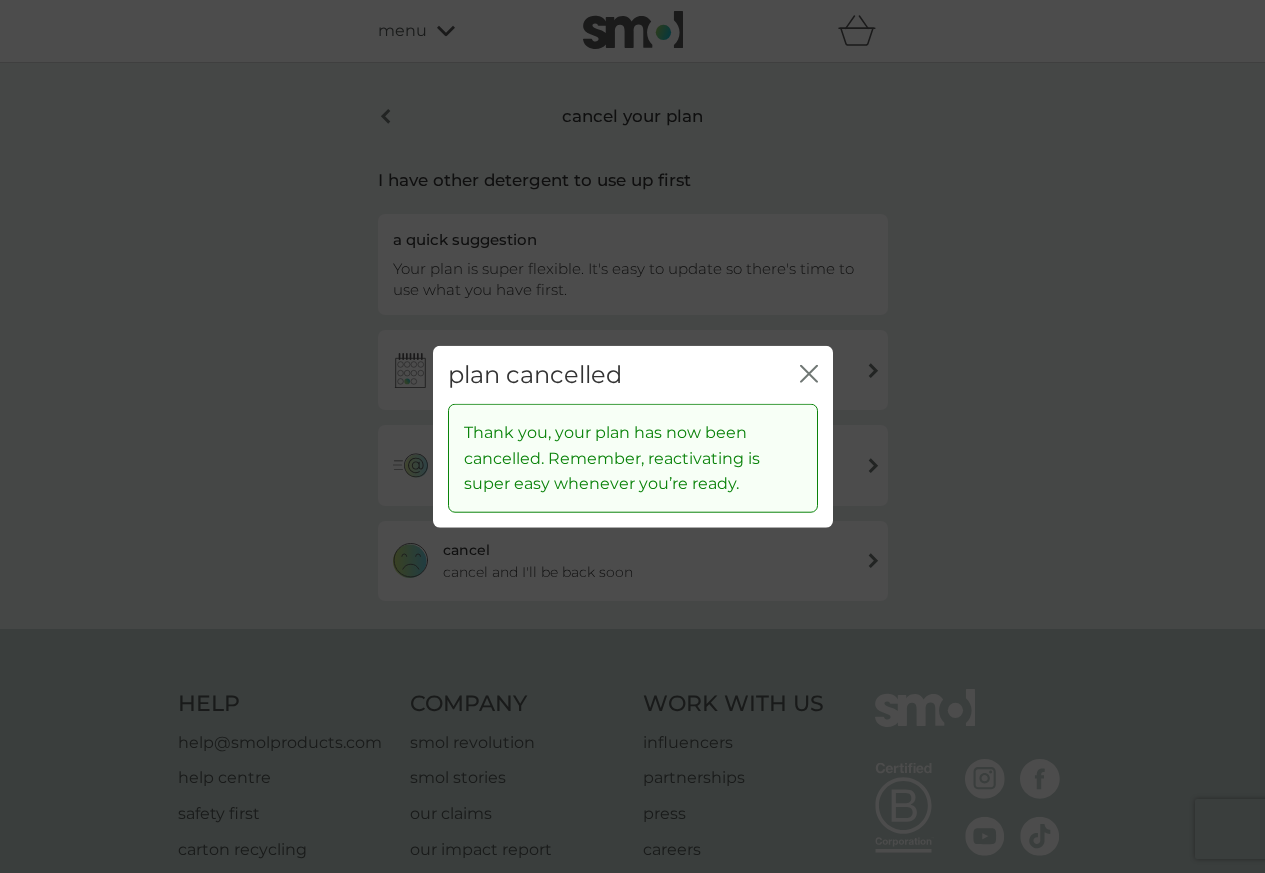click on "close" 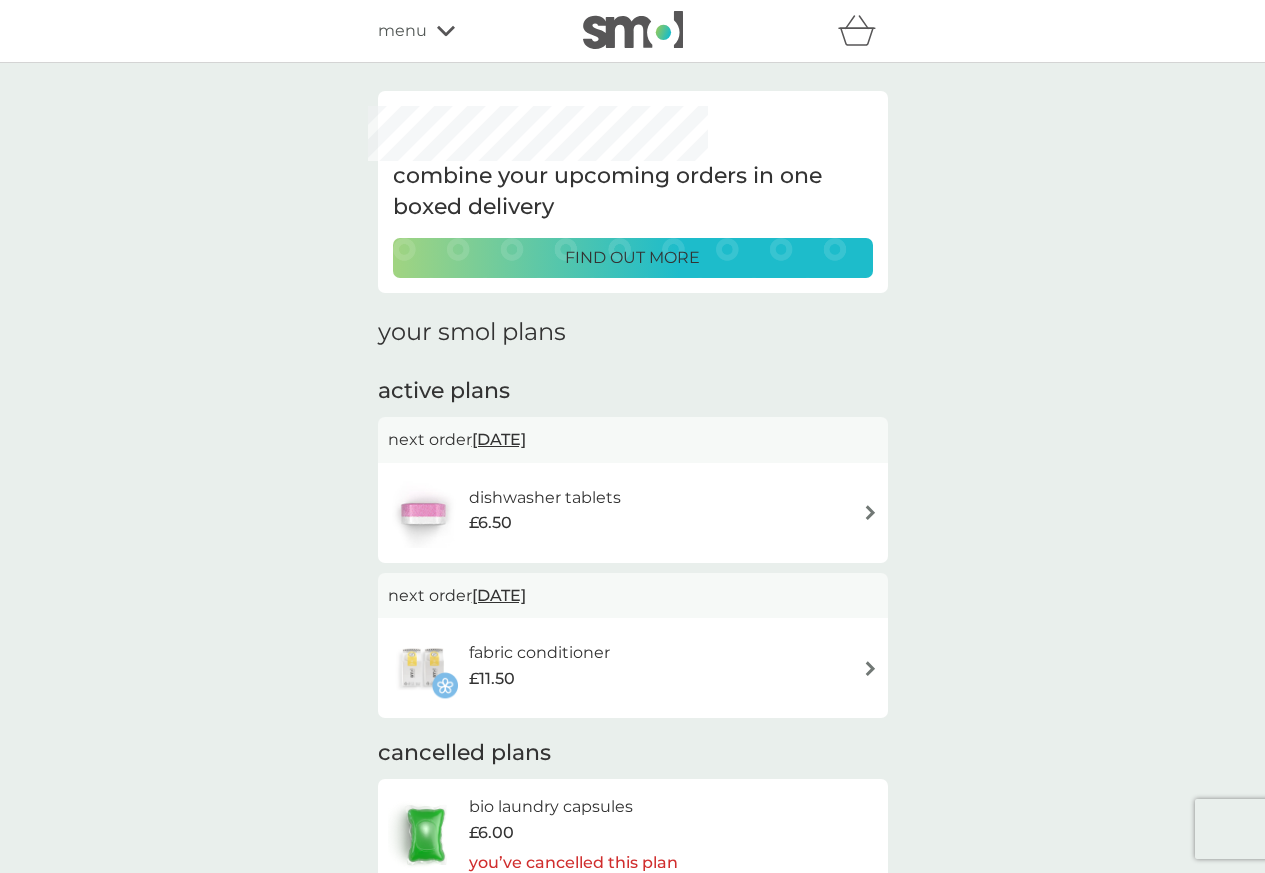 click on "dishwasher tablets" at bounding box center (545, 498) 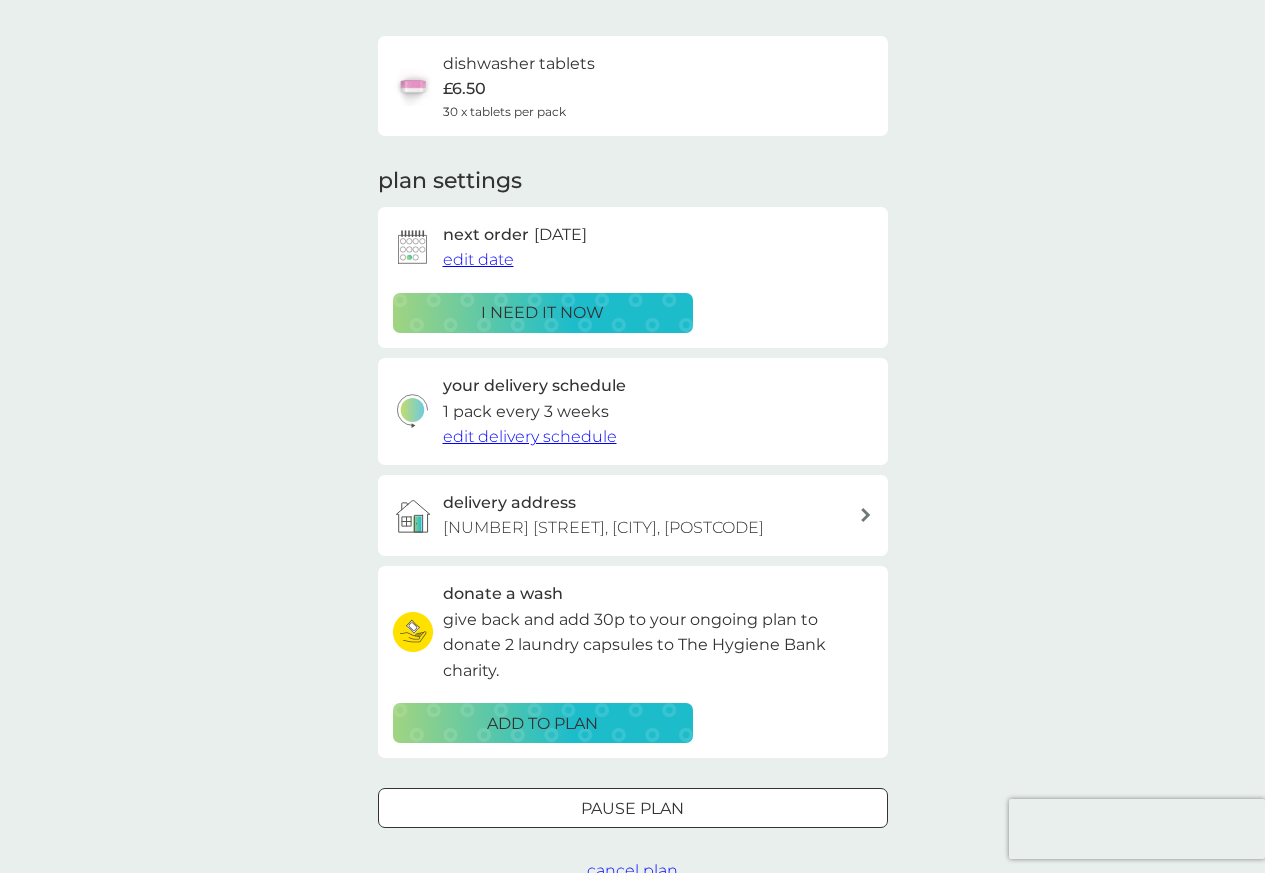 scroll, scrollTop: 621, scrollLeft: 0, axis: vertical 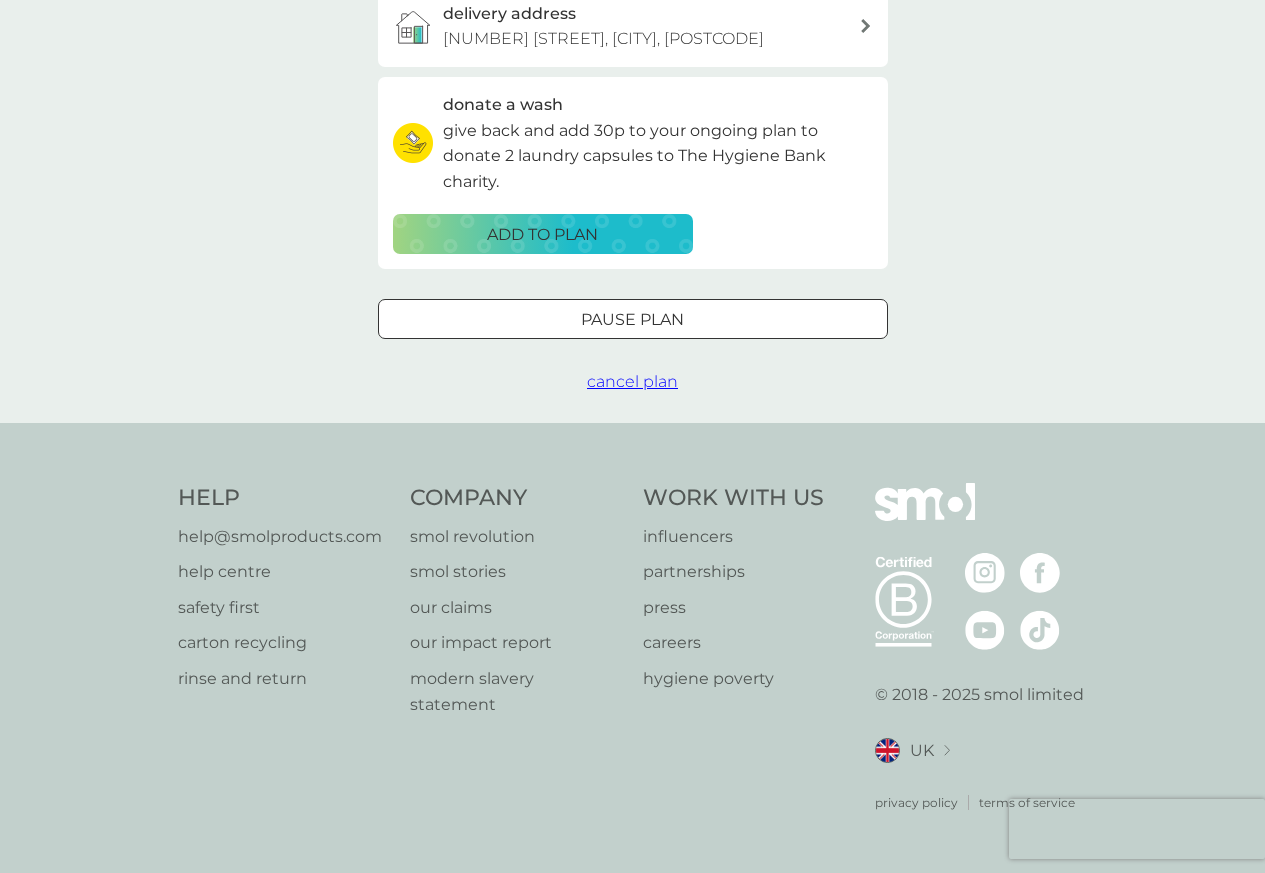 click on "cancel plan" at bounding box center [632, 381] 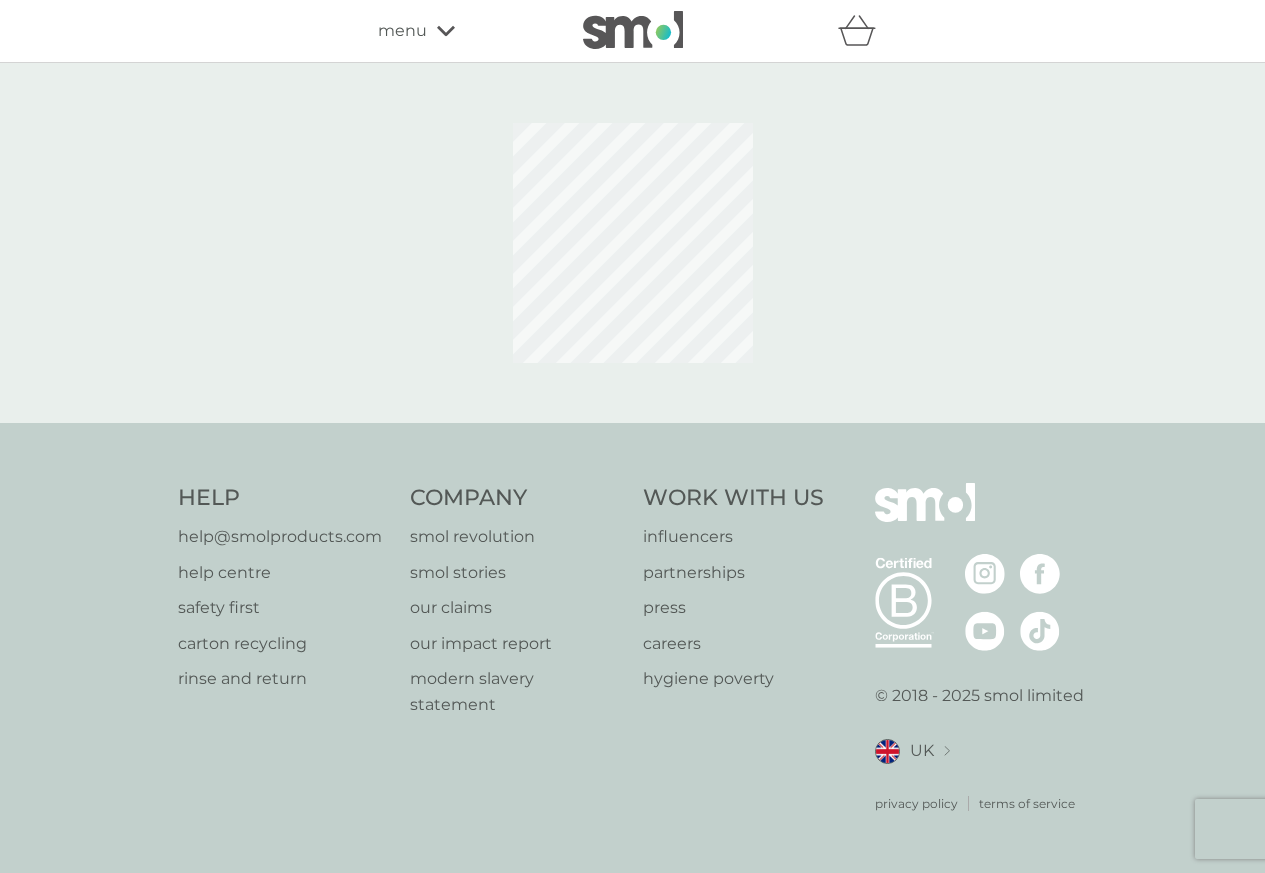 scroll, scrollTop: 0, scrollLeft: 0, axis: both 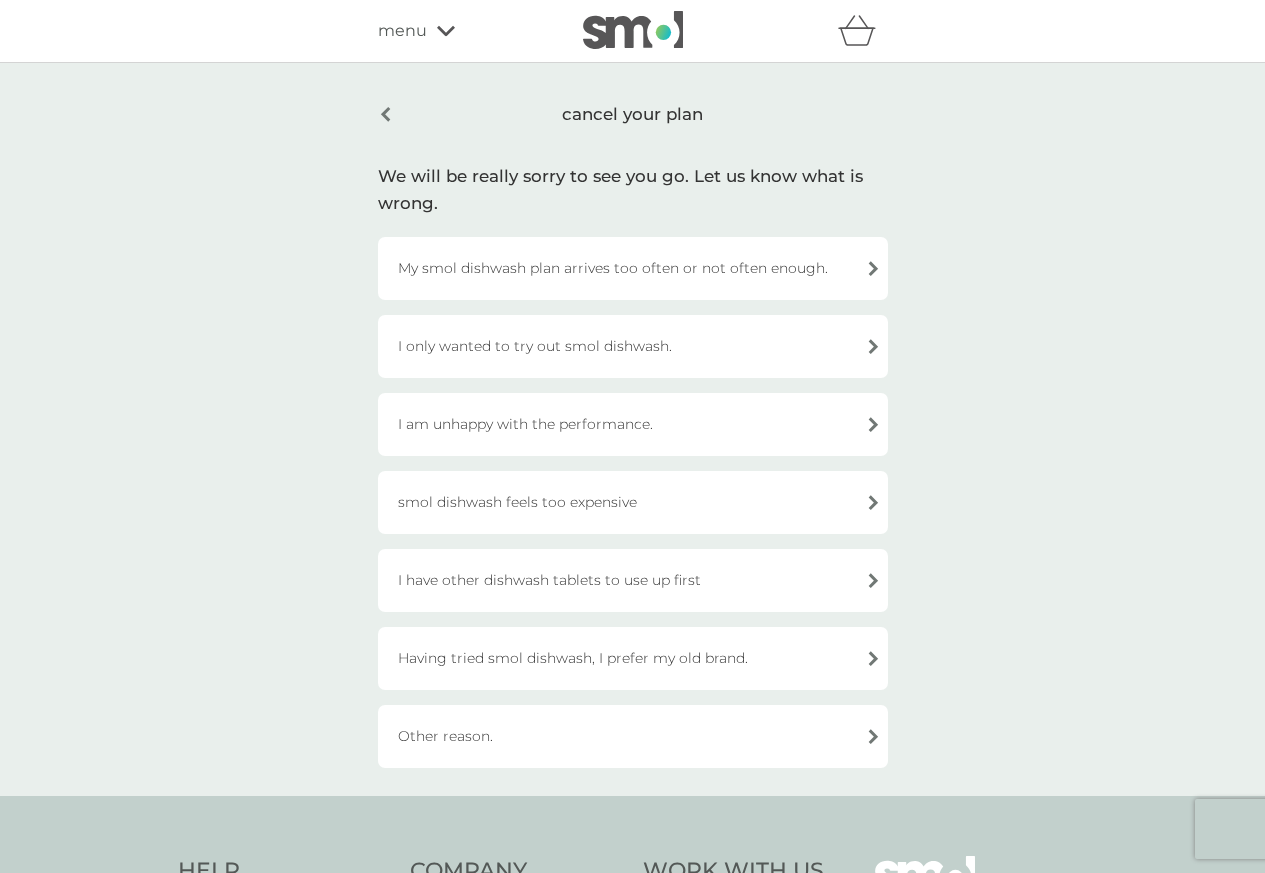 click on "I have other dishwash tablets to use up first" at bounding box center (633, 580) 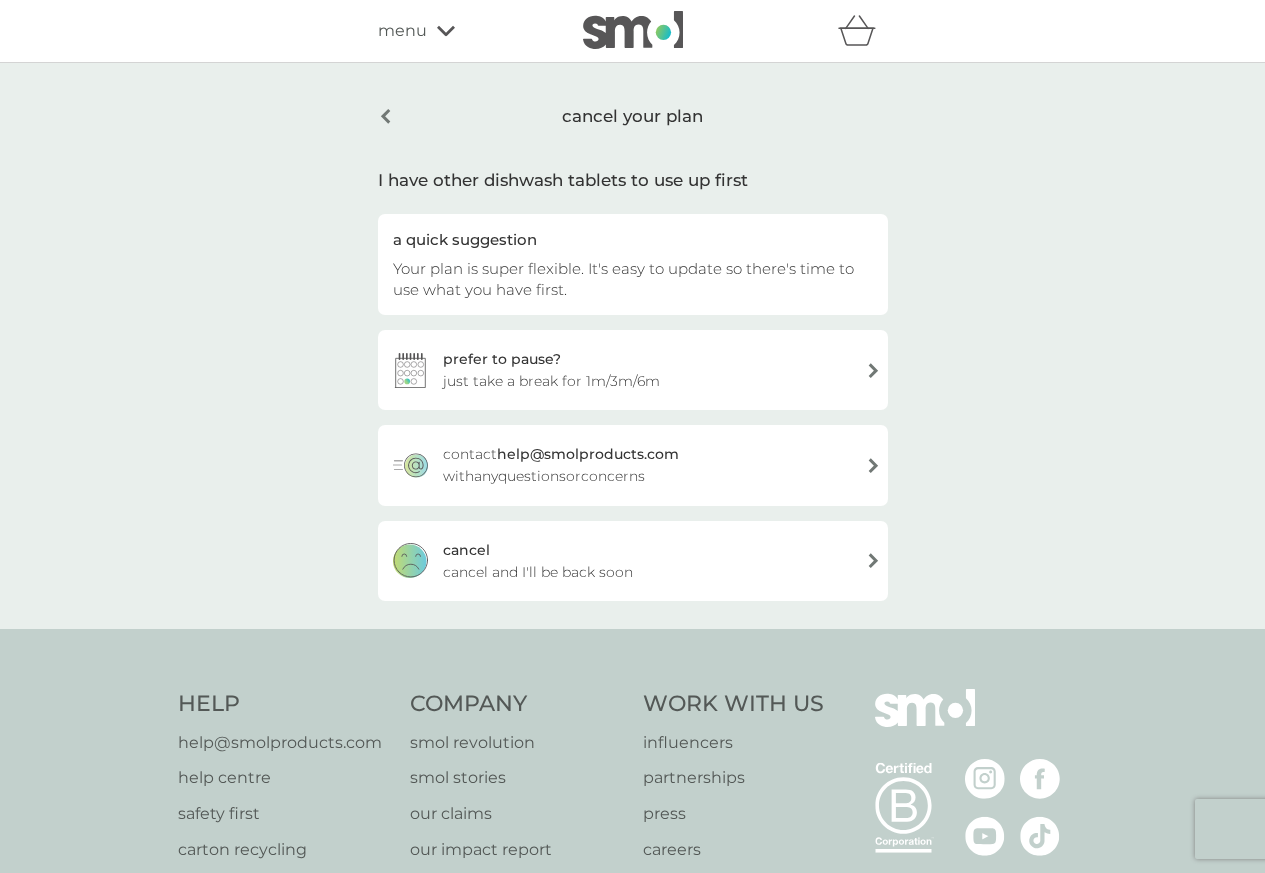 click on "cancel" at bounding box center (466, 550) 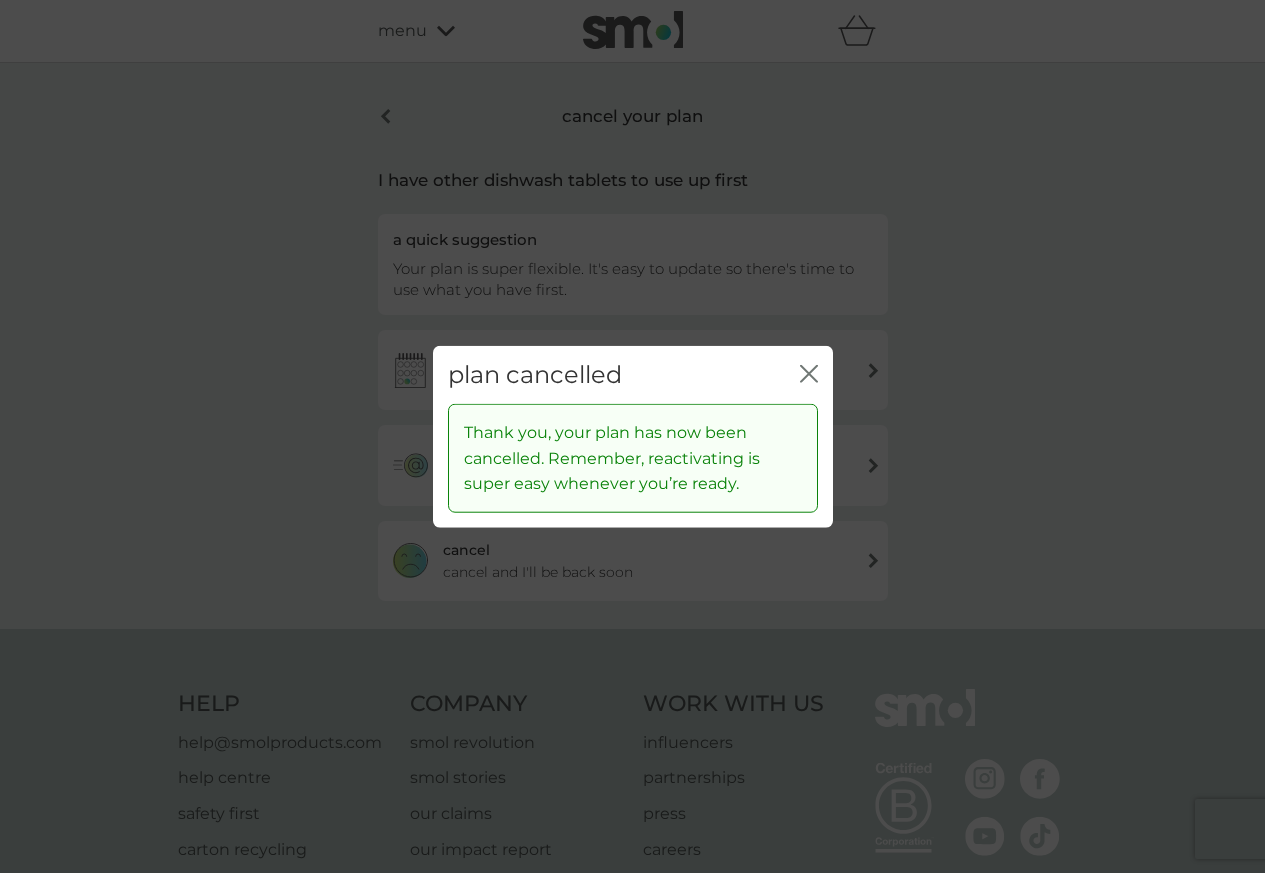 click on "close" 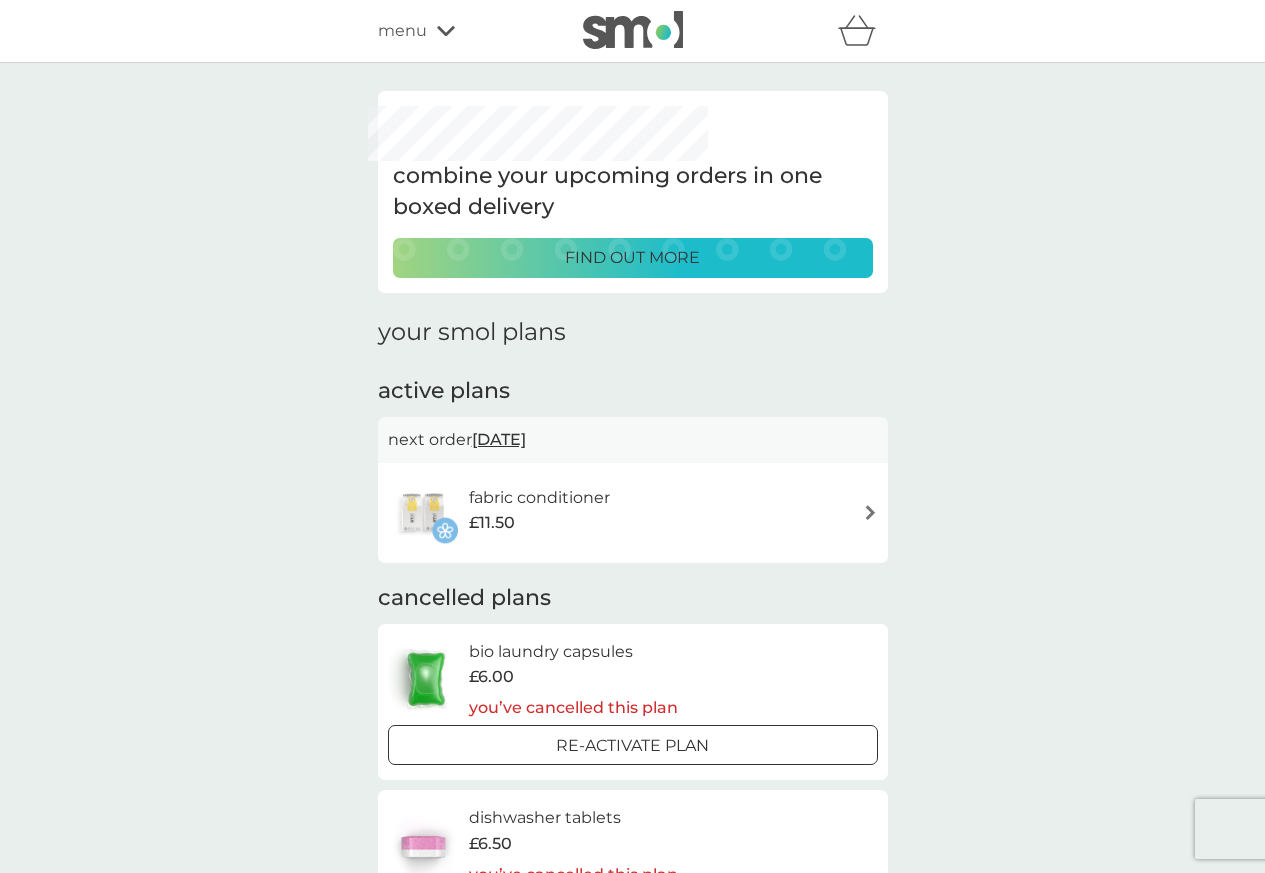 click on "fabric conditioner" at bounding box center (539, 498) 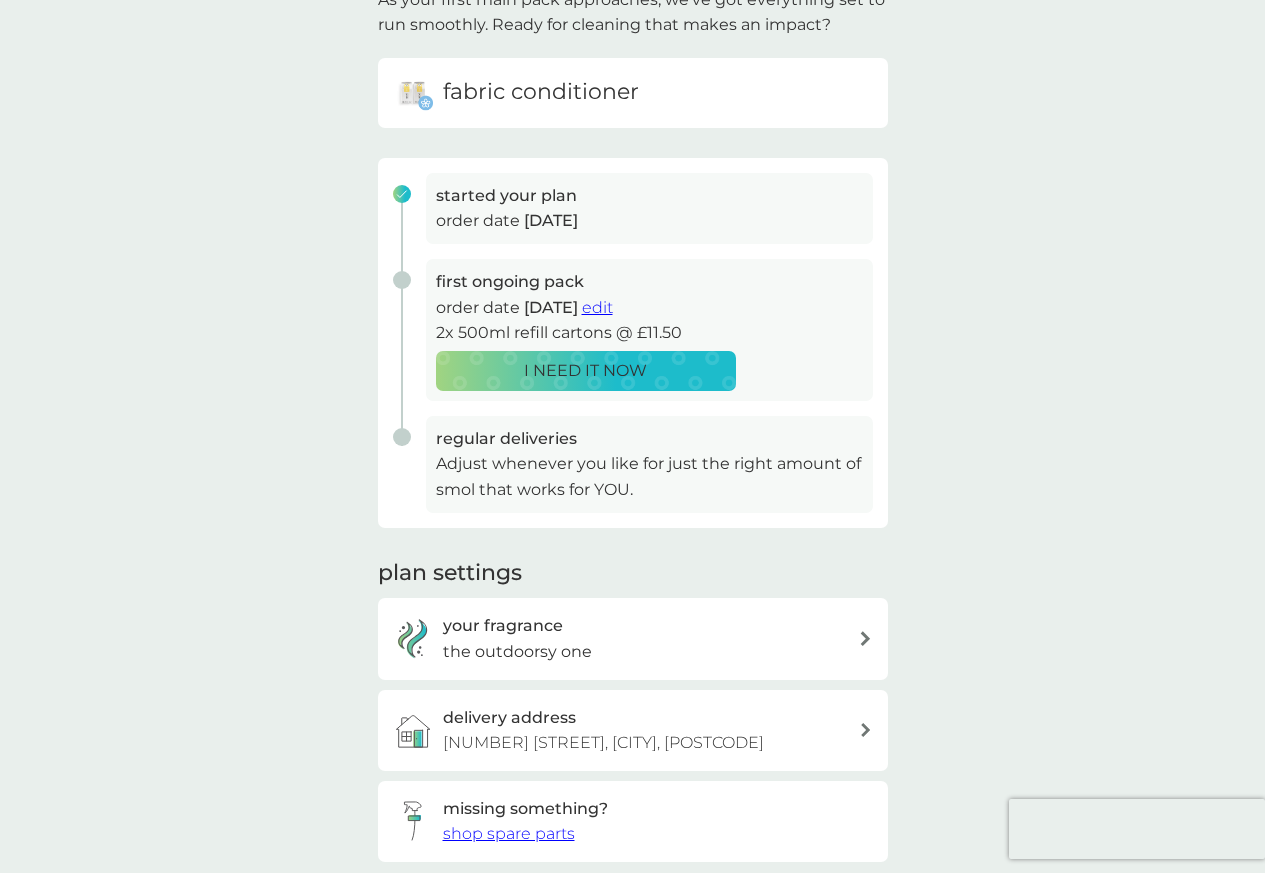 scroll, scrollTop: 683, scrollLeft: 0, axis: vertical 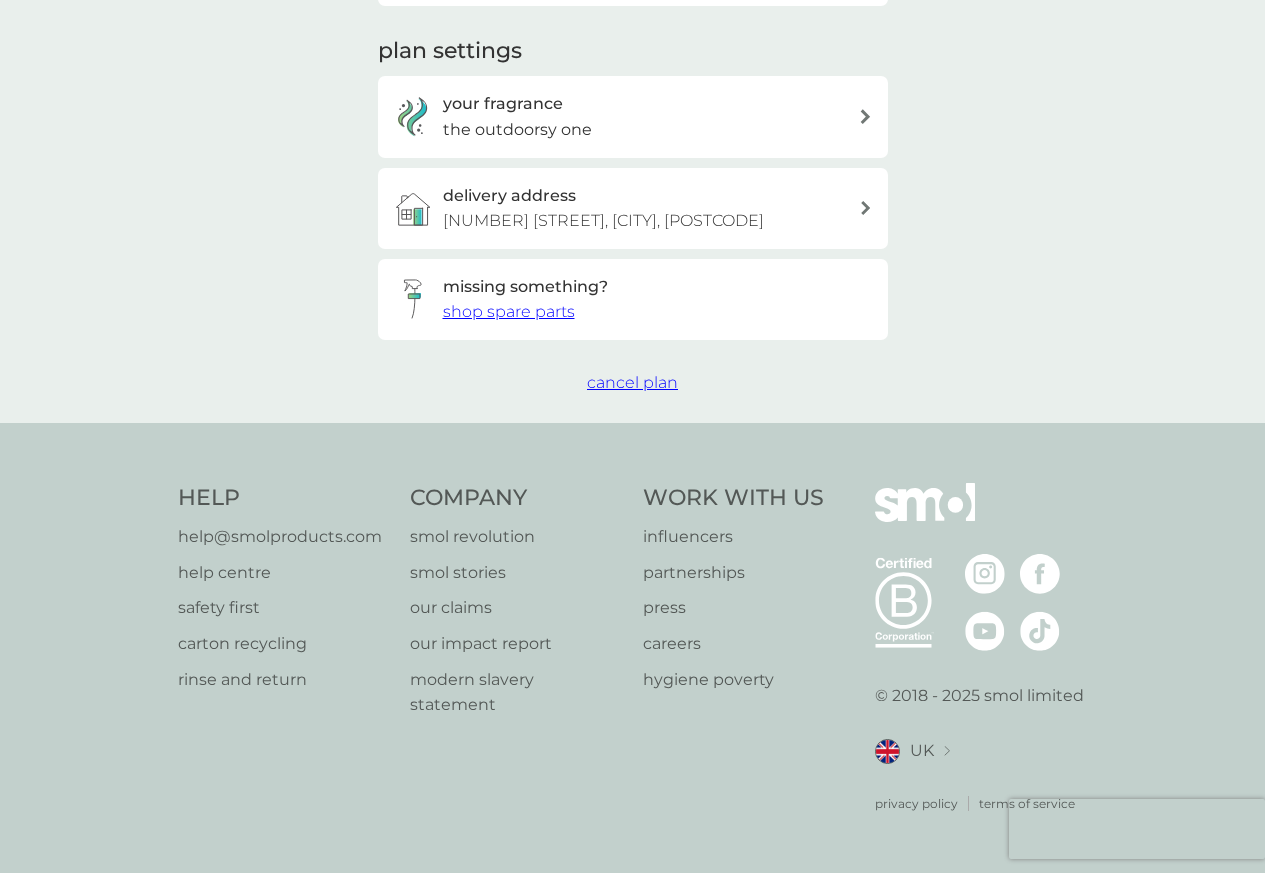 click on "your smol plans As your first main pack approaches, we’ve got everything set to run smoothly. Ready for cleaning that makes an impact? fabric conditioner started your plan order date   [DATE] first ongoing pack order date   [DATE]   edit 2x 500ml refill cartons @ £11.50 I NEED IT NOW regular deliveries Adjust whenever you like for just the right amount of smol that works for YOU. plan settings your fragrance the outdoorsy one delivery address [NUMBER] [STREET], [CITY], [POSTCODE] missing something? shop spare parts cancel plan" at bounding box center (632, -98) 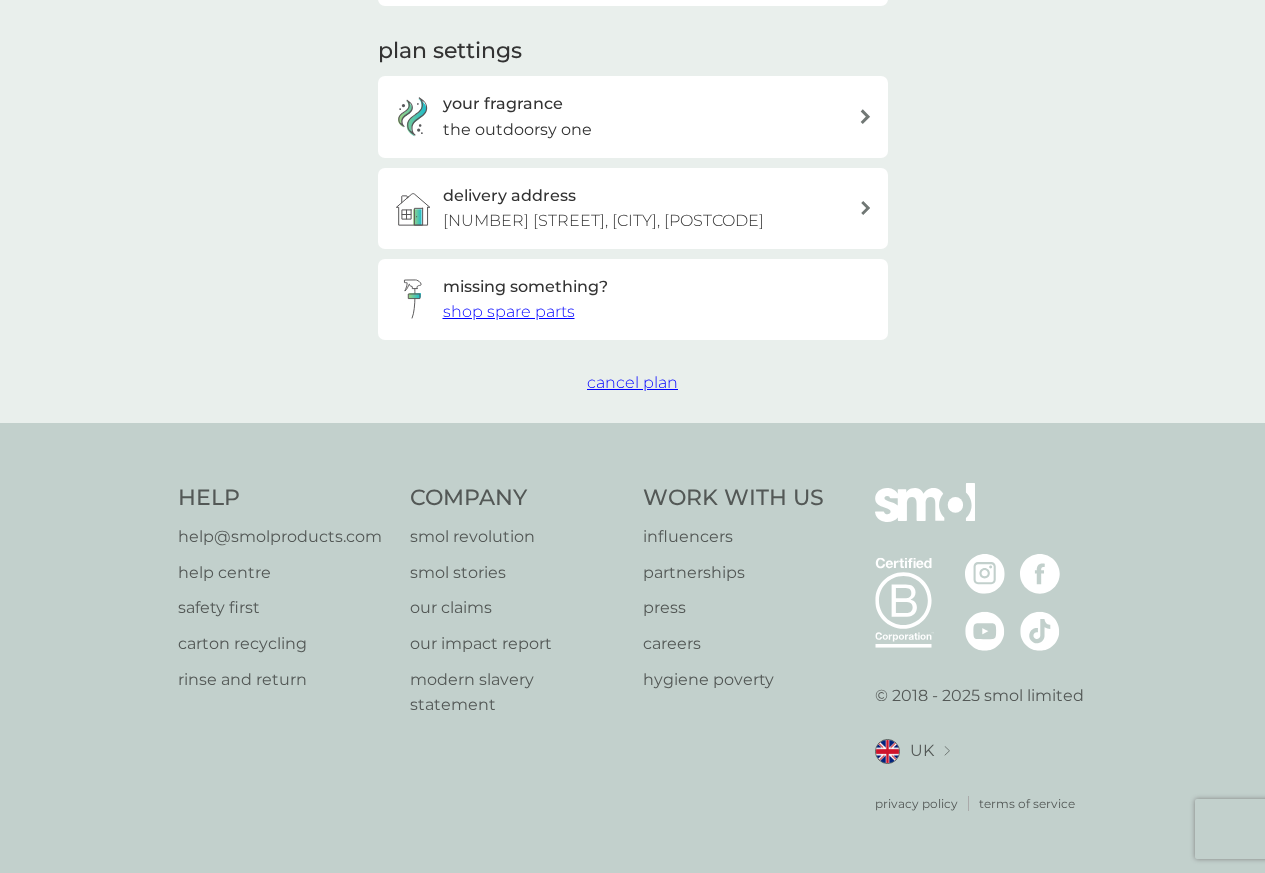 click on "cancel plan" at bounding box center (632, 382) 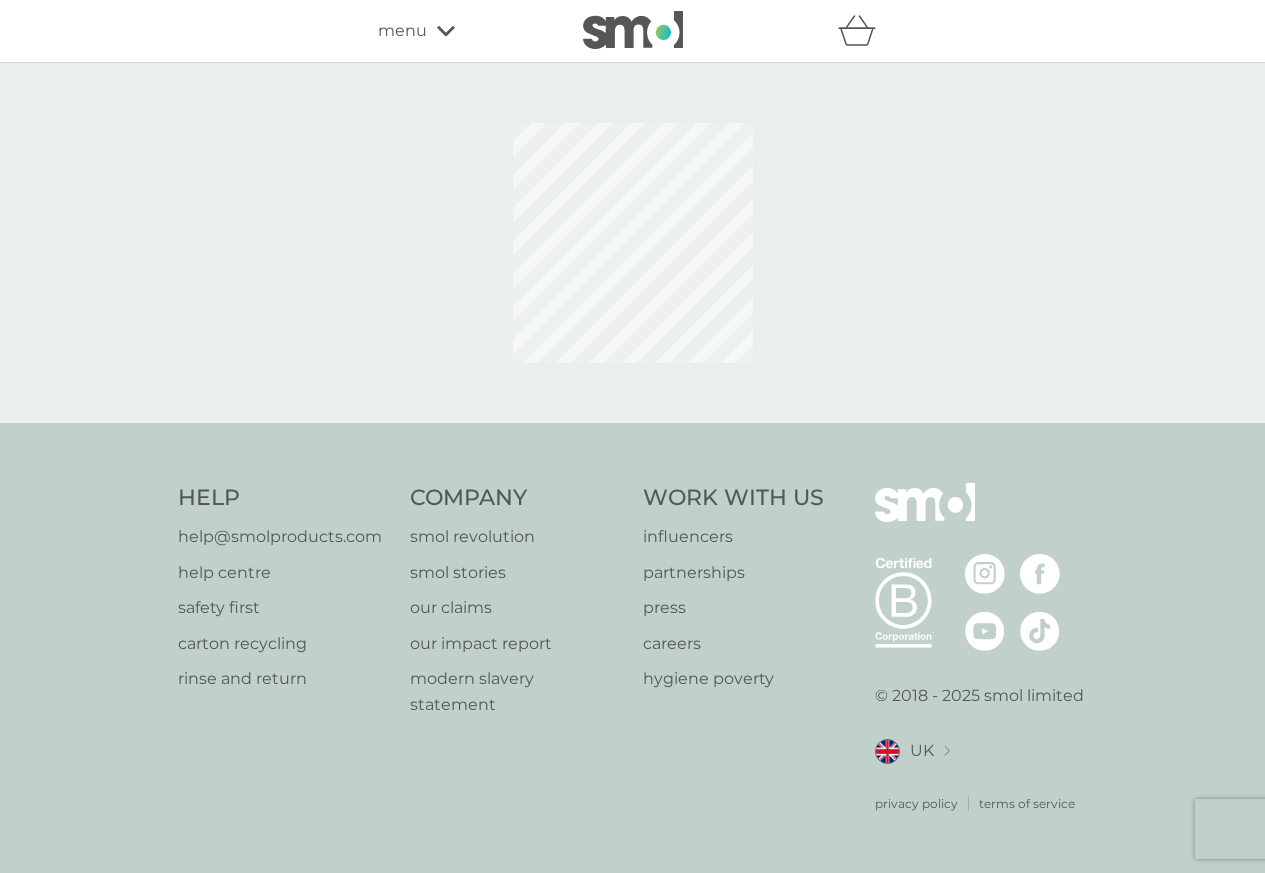 scroll, scrollTop: 0, scrollLeft: 0, axis: both 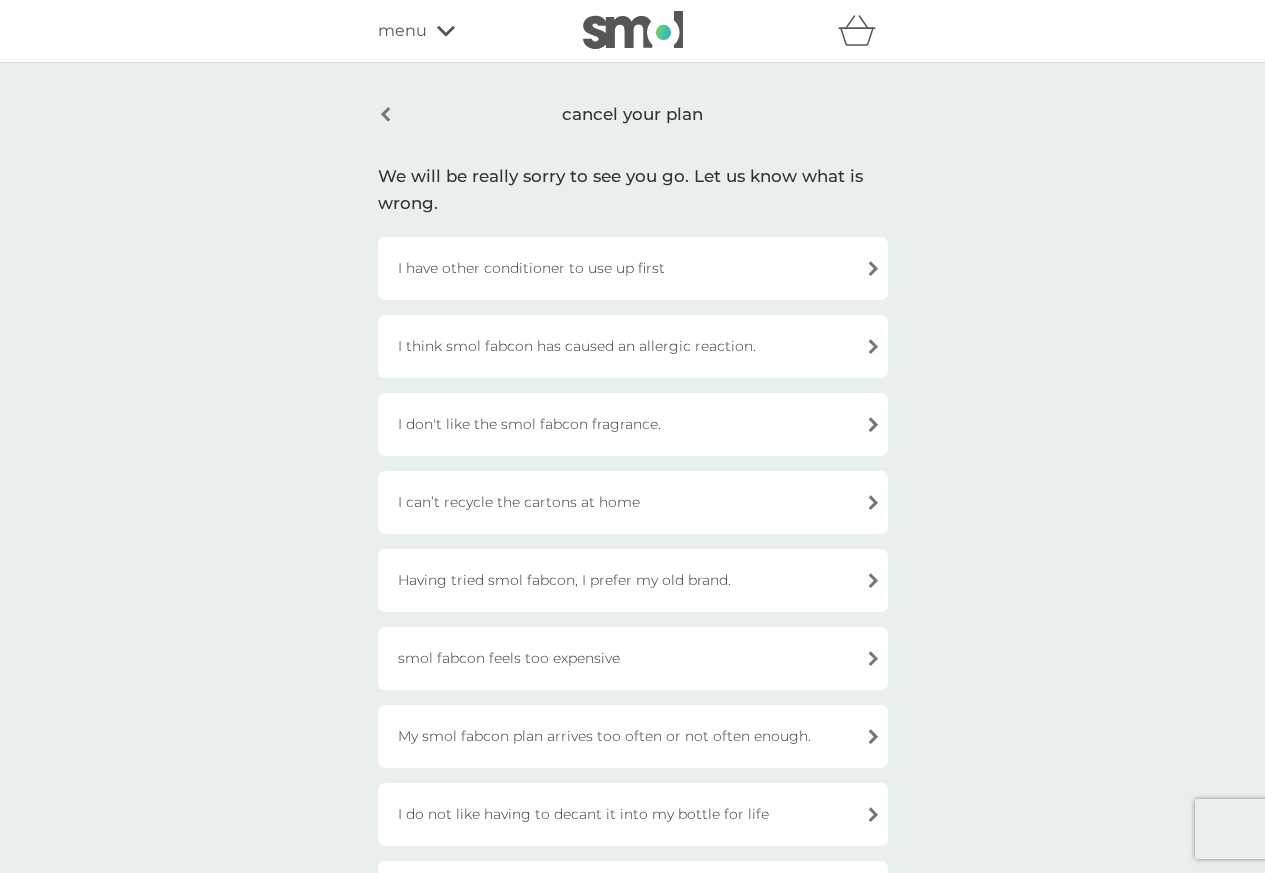 click on "I have other conditioner to use up first" at bounding box center [633, 268] 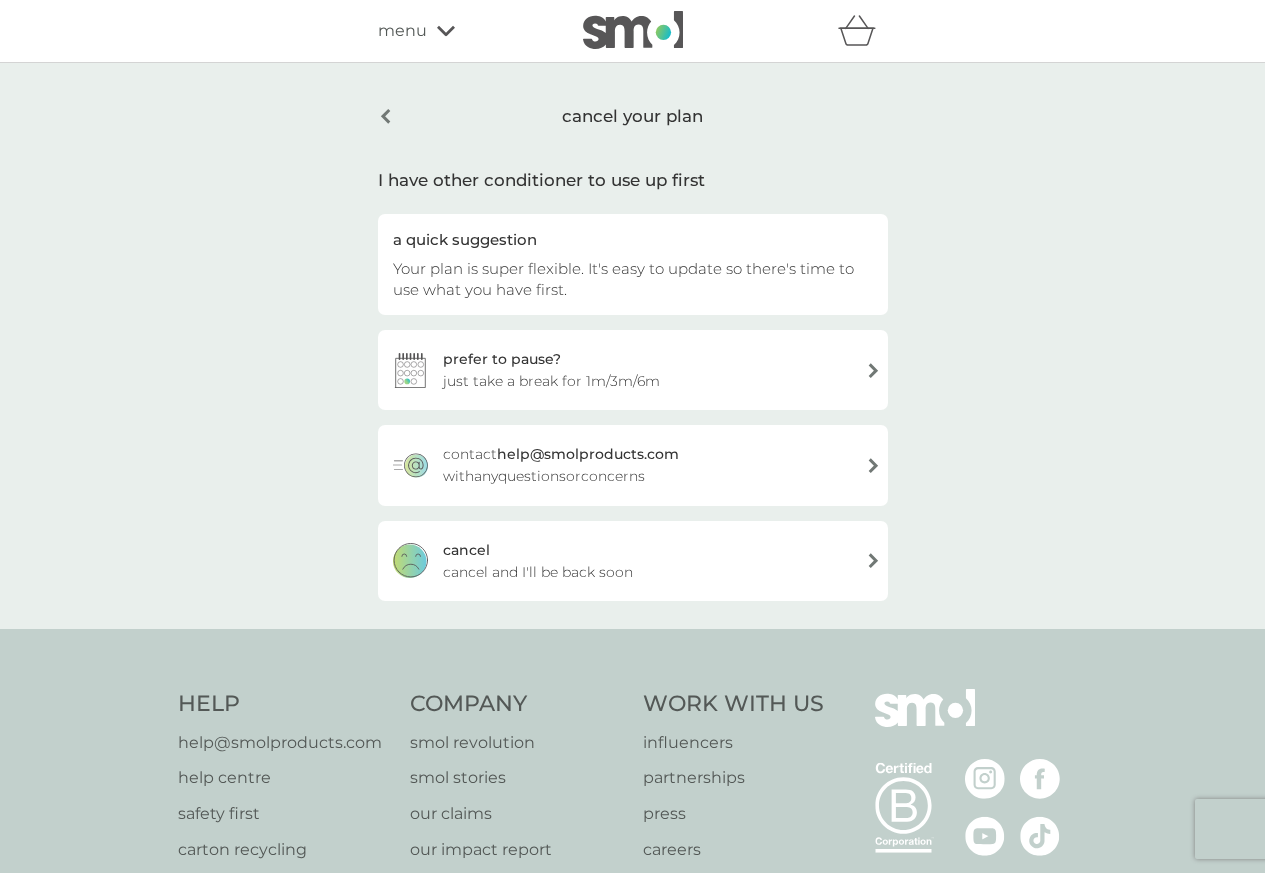 click on "cancel" at bounding box center [466, 550] 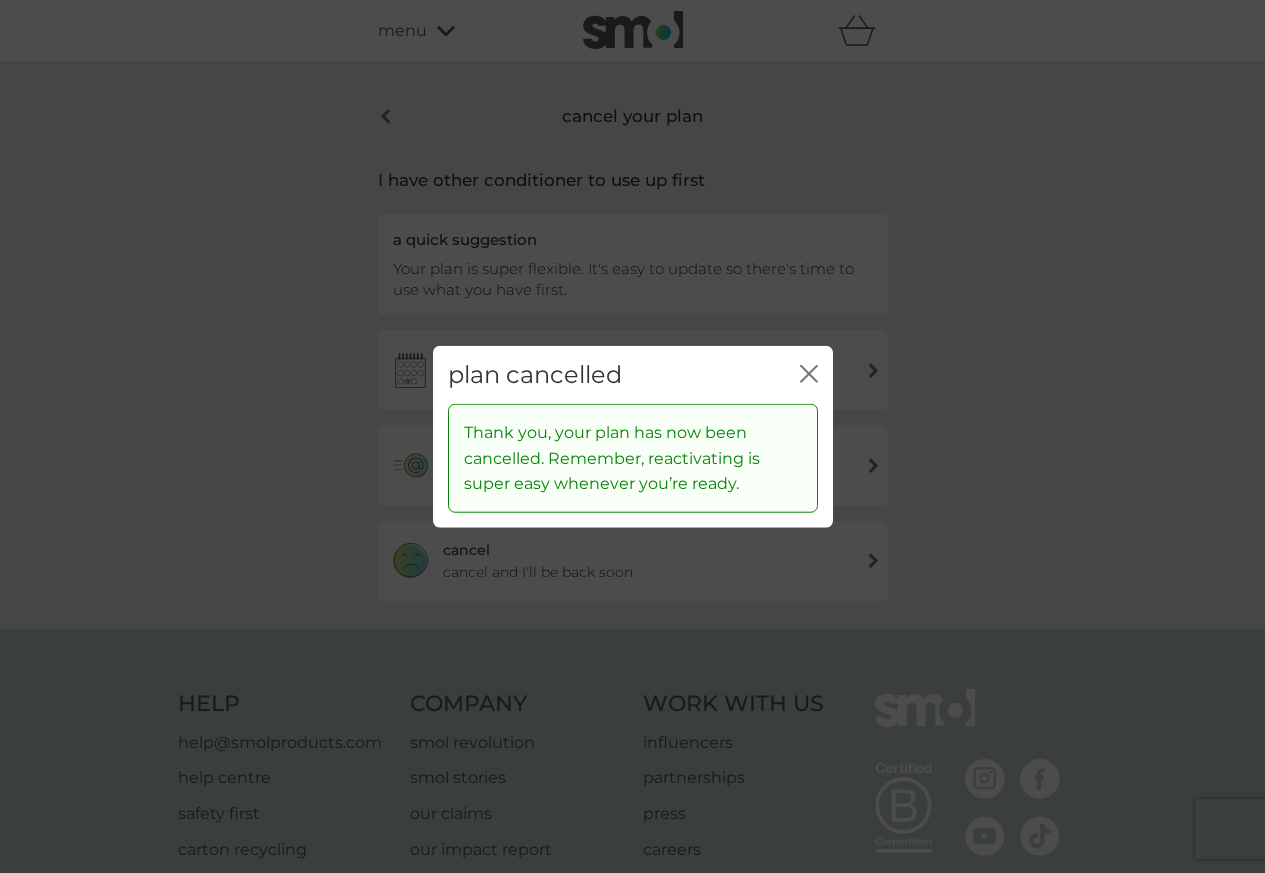 click on "plan cancelled close Thank you, your plan has now been cancelled. Remember, reactivating is super easy whenever you’re ready." at bounding box center [632, 436] 